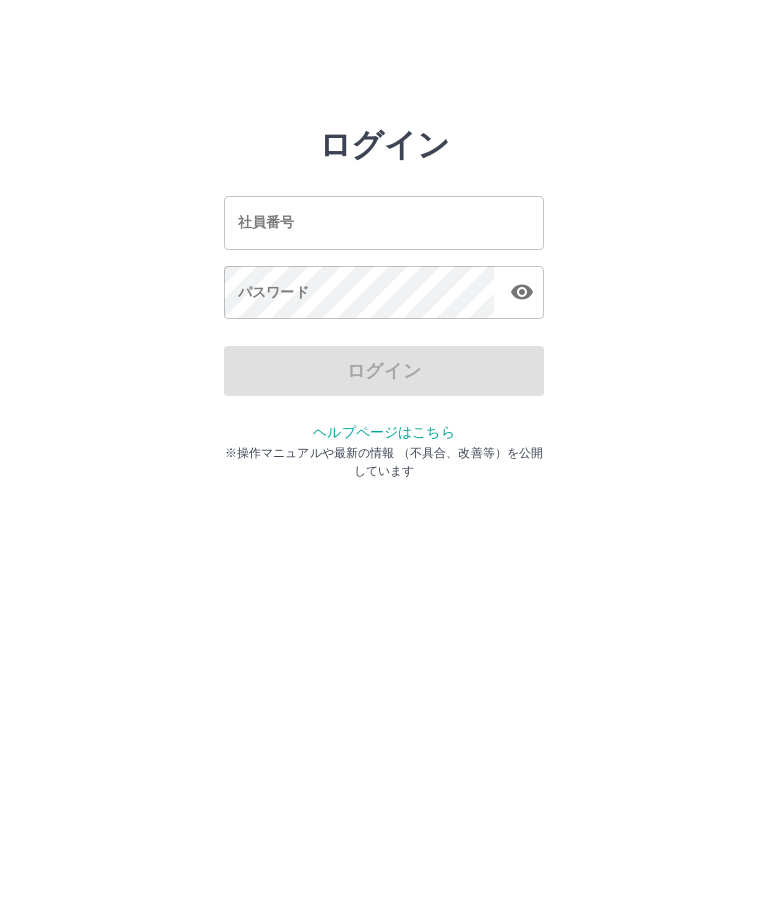 scroll, scrollTop: 0, scrollLeft: 0, axis: both 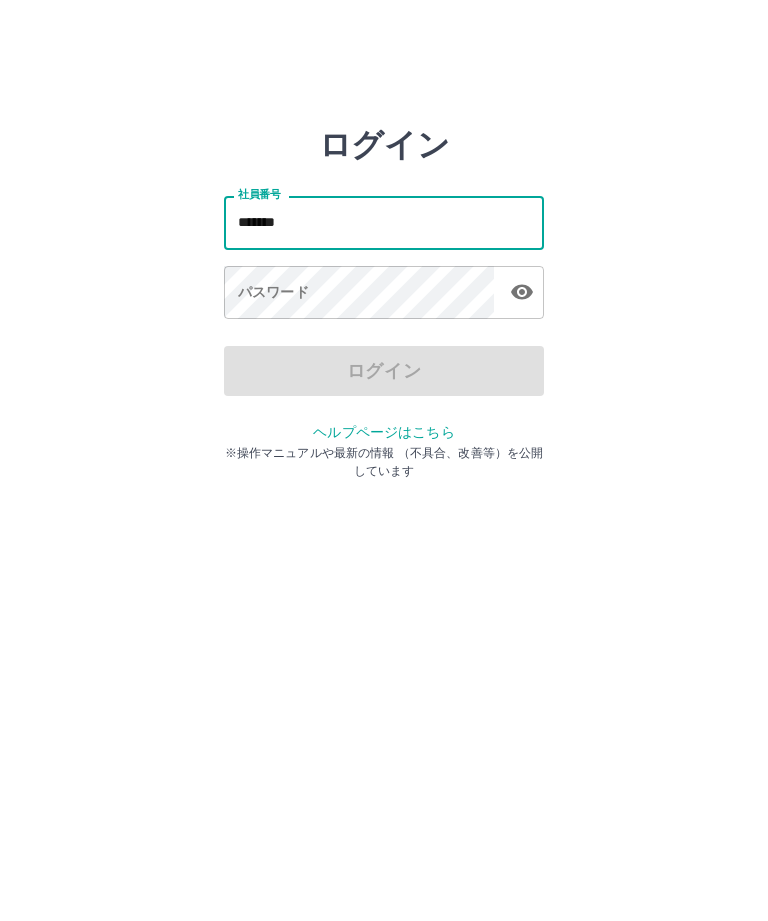 type on "*******" 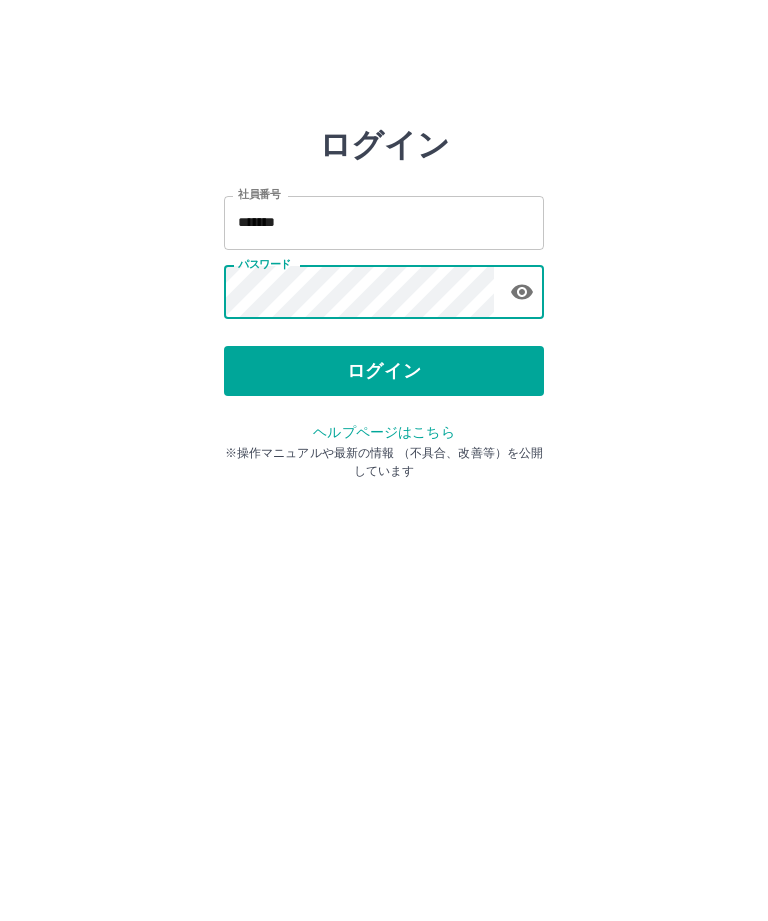 click on "ログイン" at bounding box center [384, 371] 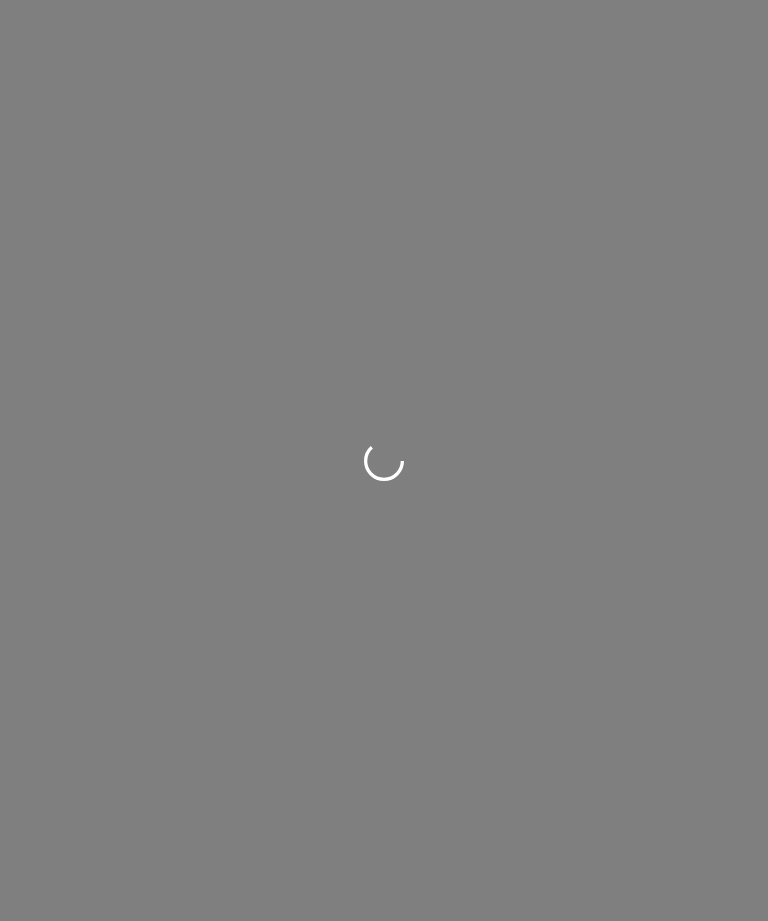 scroll, scrollTop: 0, scrollLeft: 0, axis: both 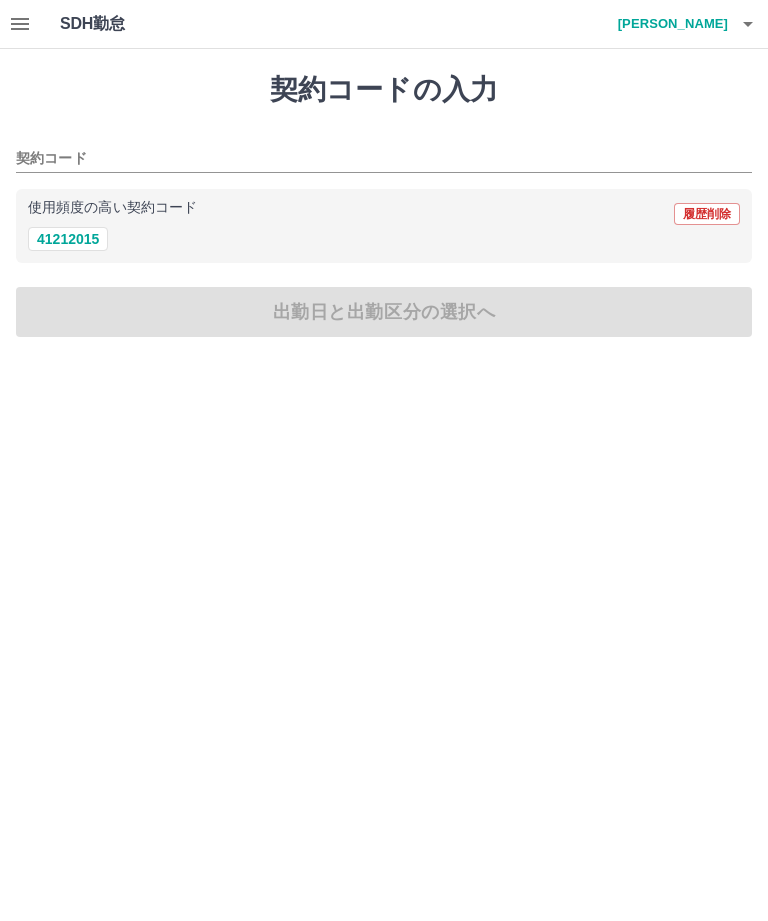 click on "41212015" at bounding box center [68, 239] 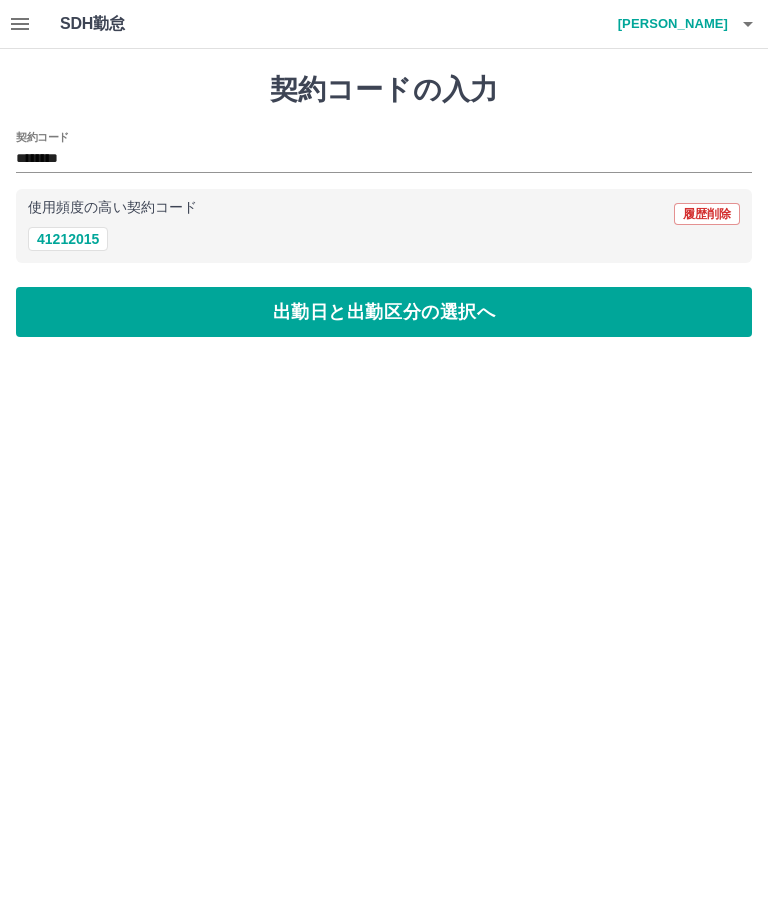 click on "出勤日と出勤区分の選択へ" at bounding box center (384, 312) 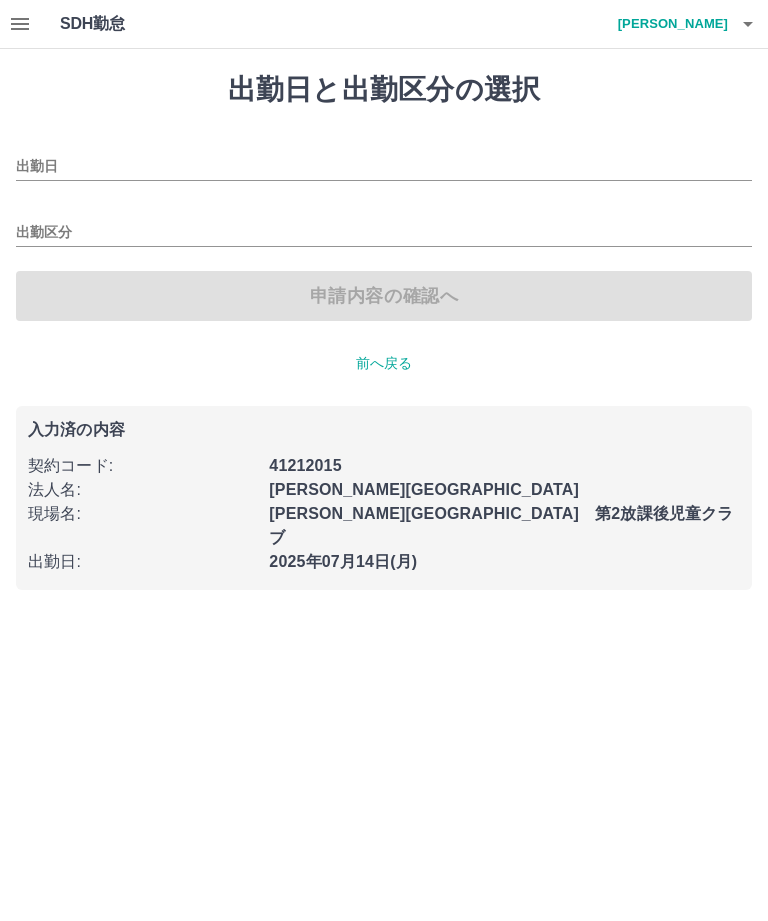 type on "**********" 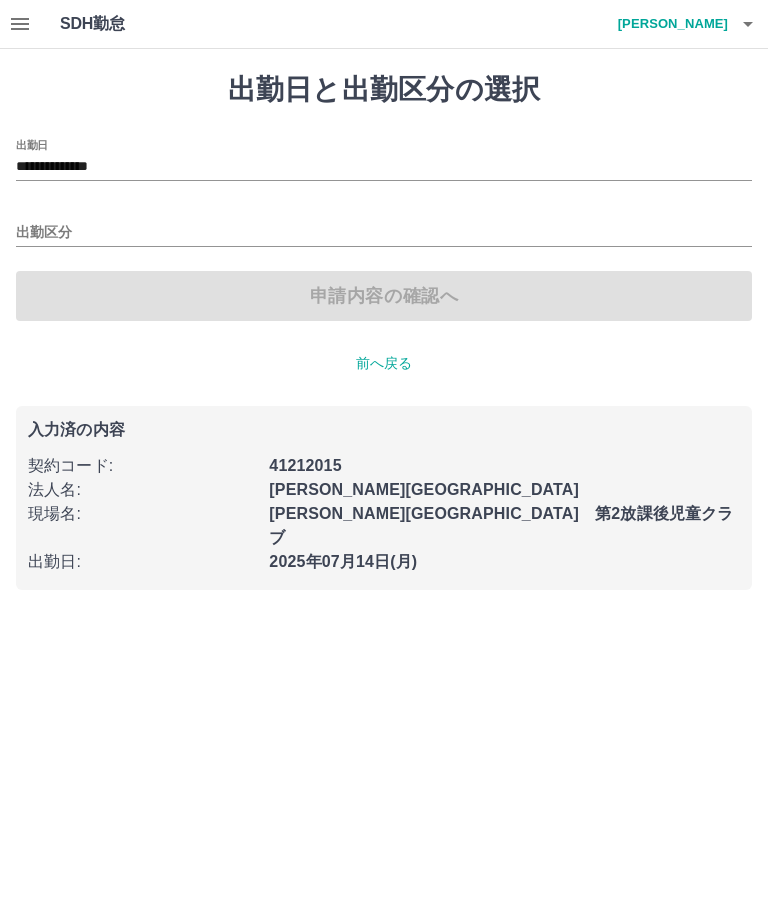 click on "出勤区分" at bounding box center [384, 233] 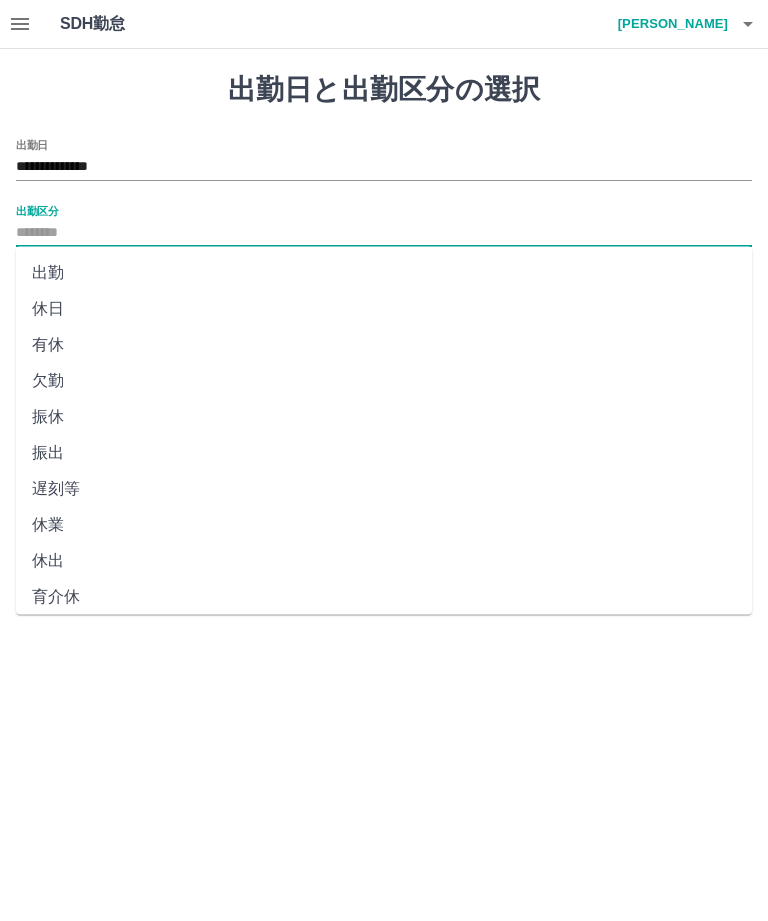 click on "出勤" at bounding box center (384, 273) 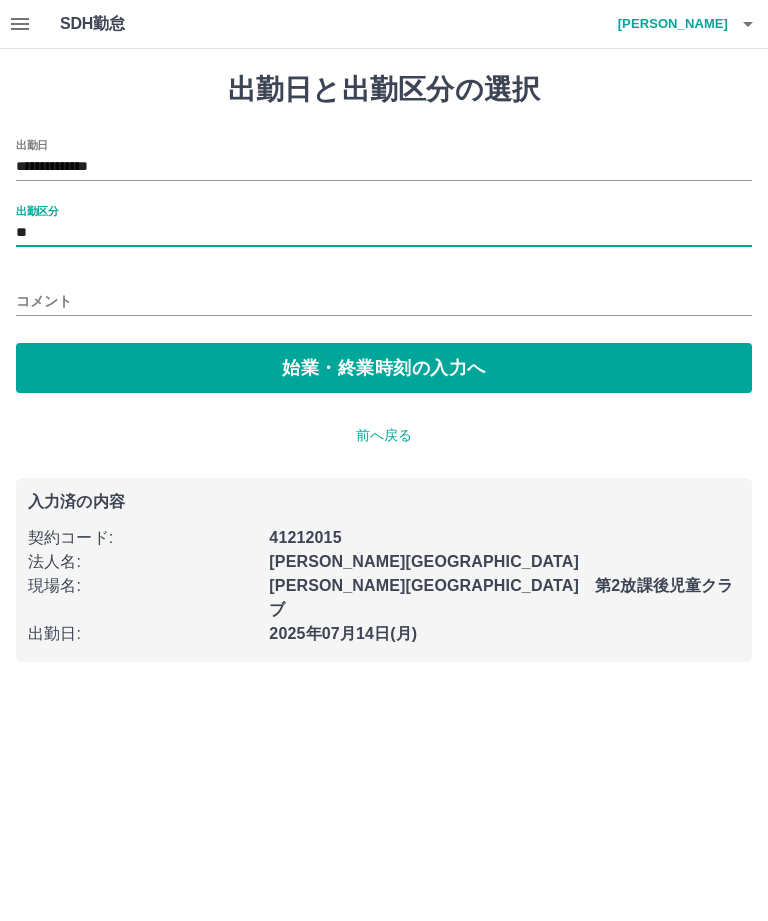 type on "**" 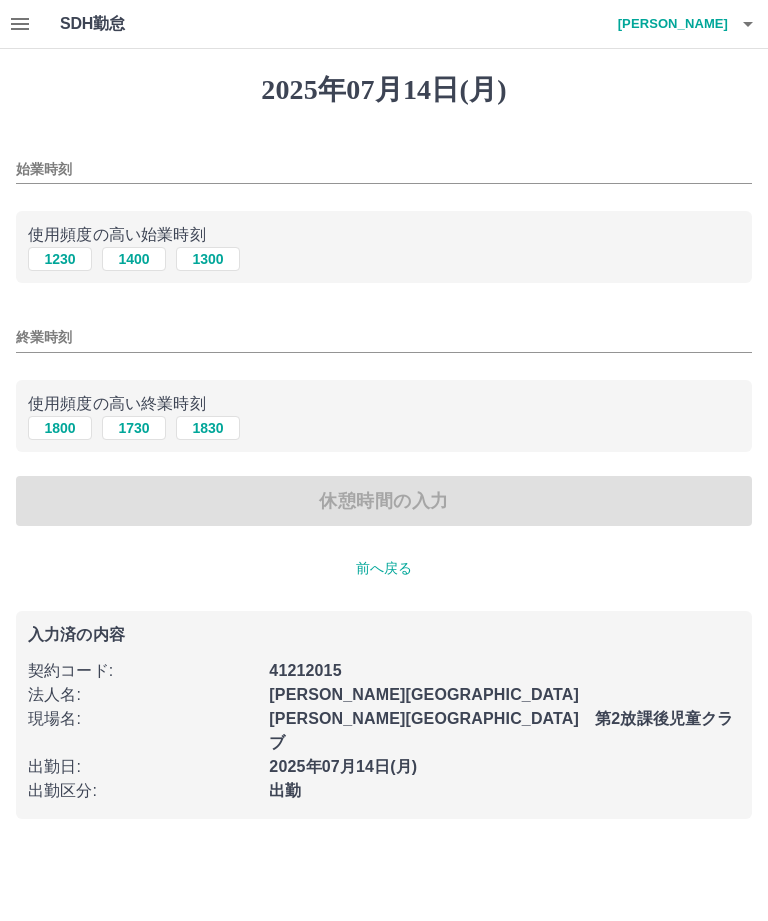 click on "始業時刻" at bounding box center (384, 169) 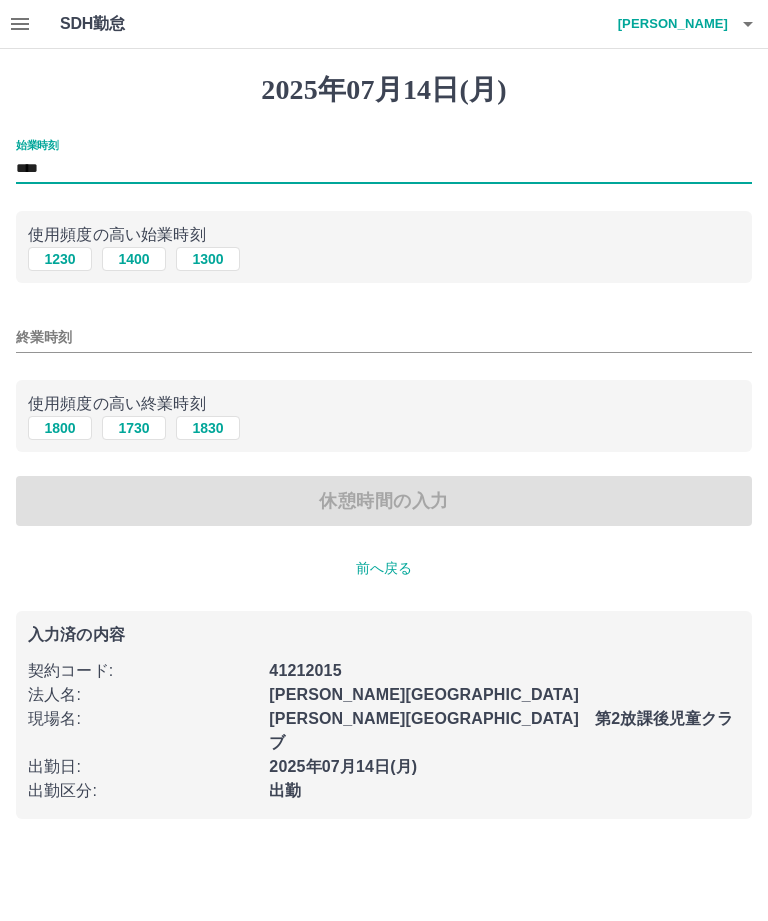 type on "****" 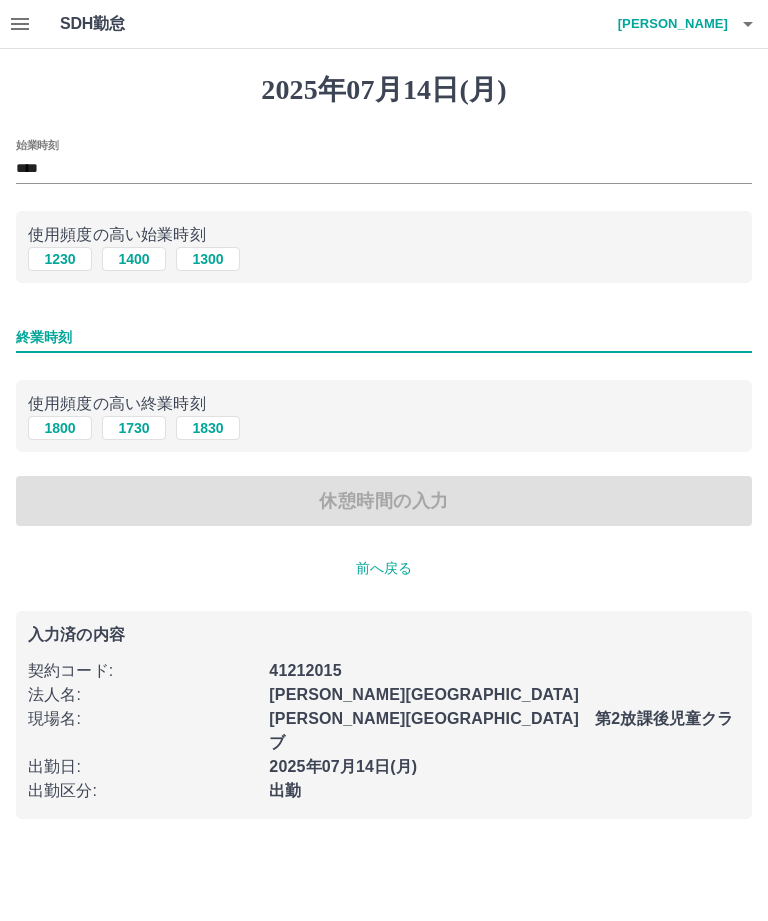 click on "1730" at bounding box center (134, 428) 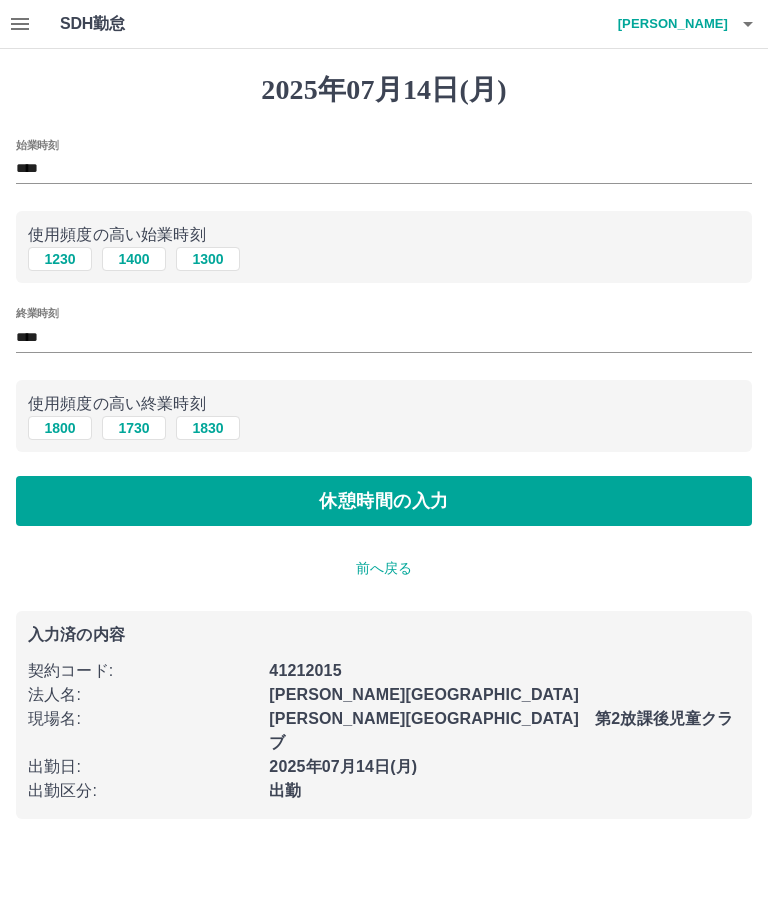 click on "休憩時間の入力" at bounding box center (384, 501) 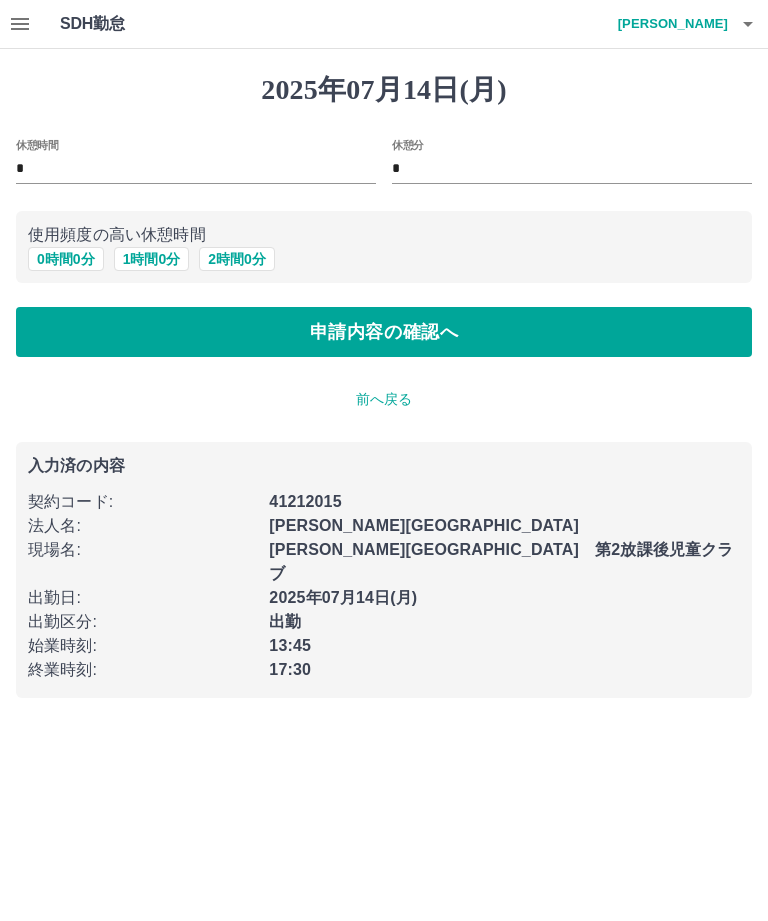 click on "申請内容の確認へ" at bounding box center [384, 332] 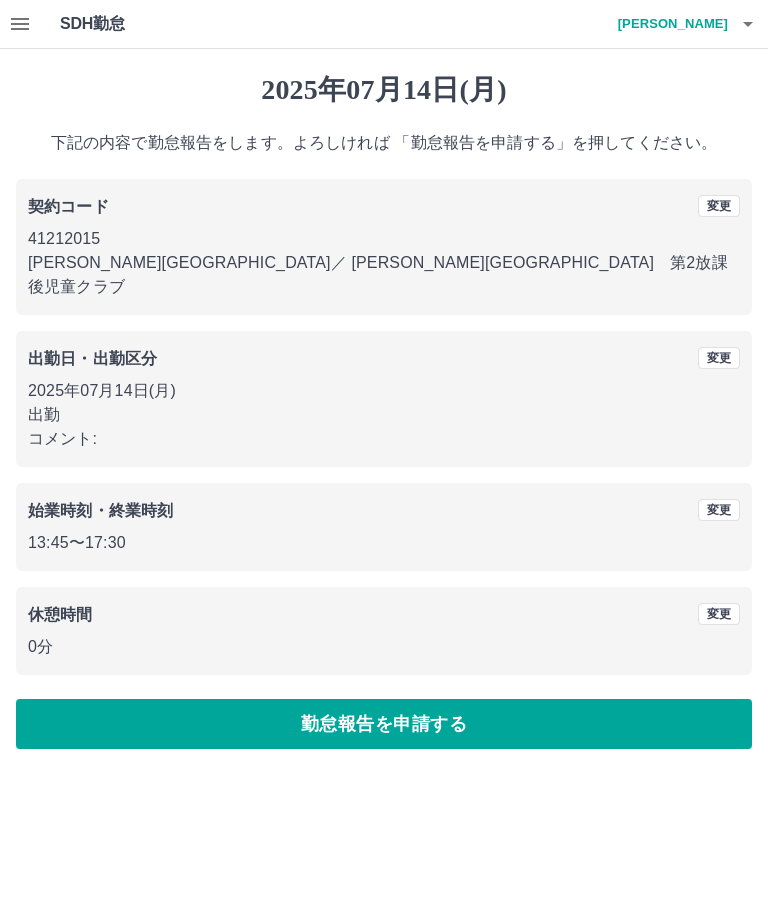 click on "勤怠報告を申請する" at bounding box center (384, 724) 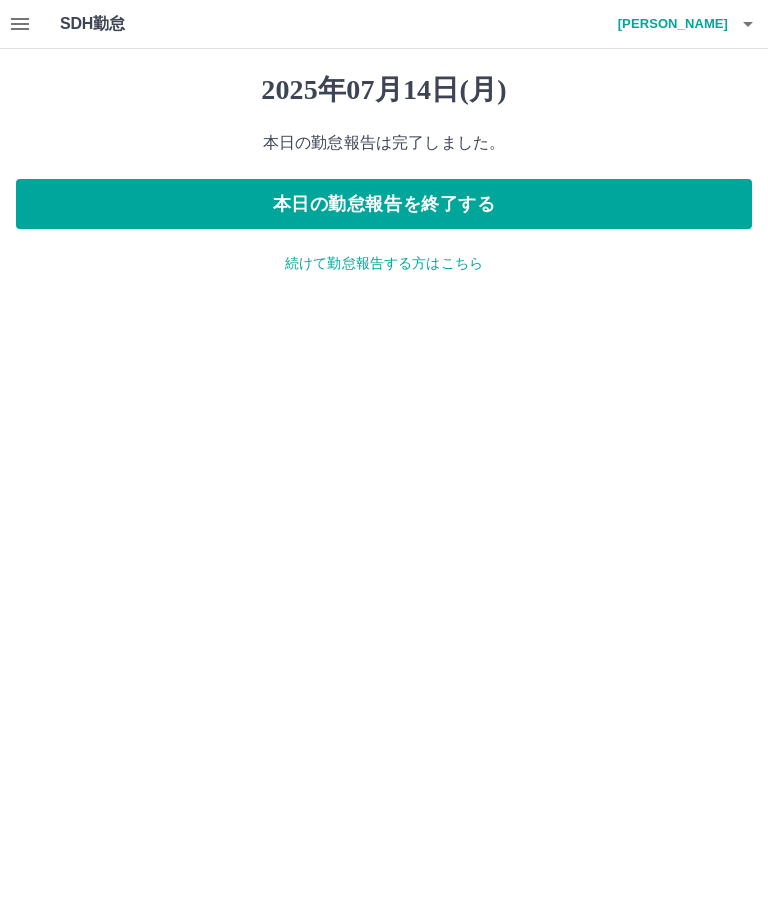 click on "続けて勤怠報告する方はこちら" at bounding box center [384, 263] 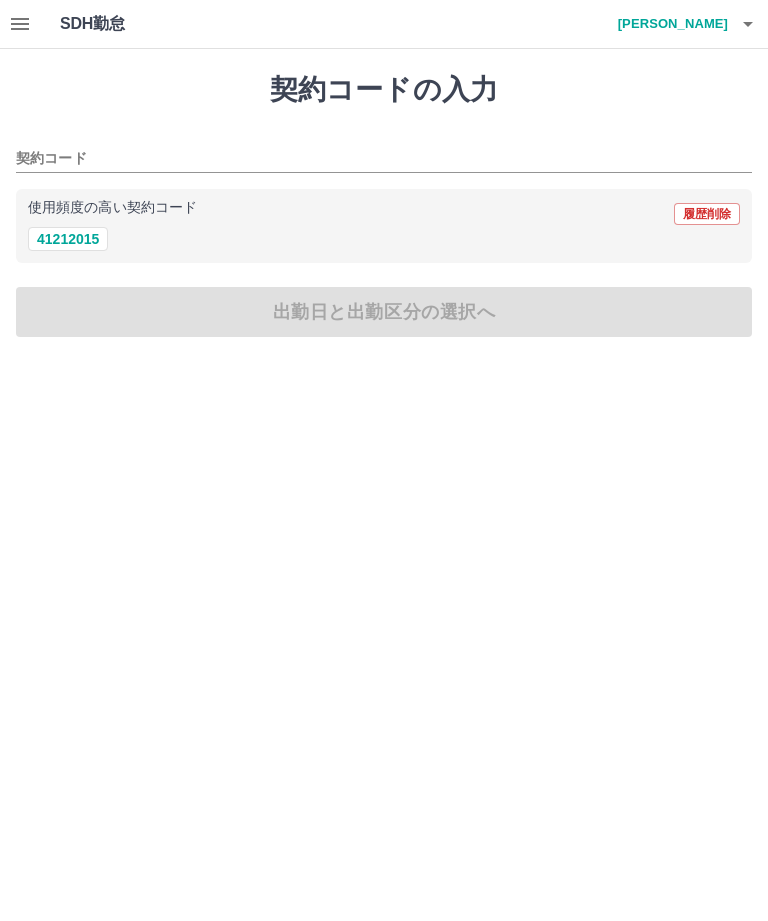 click on "41212015" at bounding box center [68, 239] 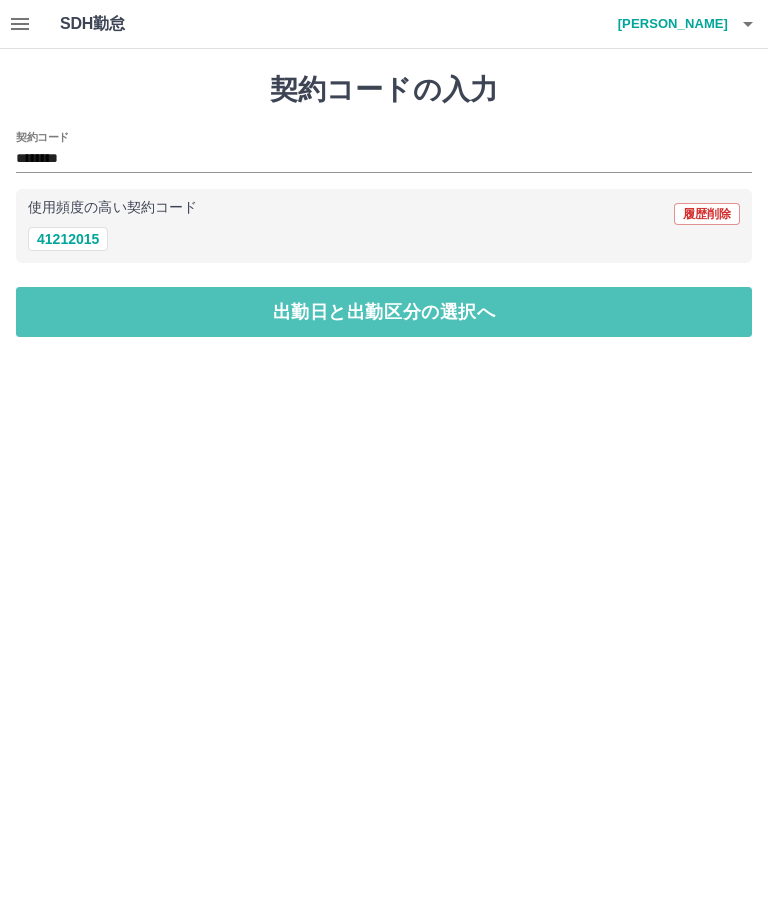click on "出勤日と出勤区分の選択へ" at bounding box center (384, 312) 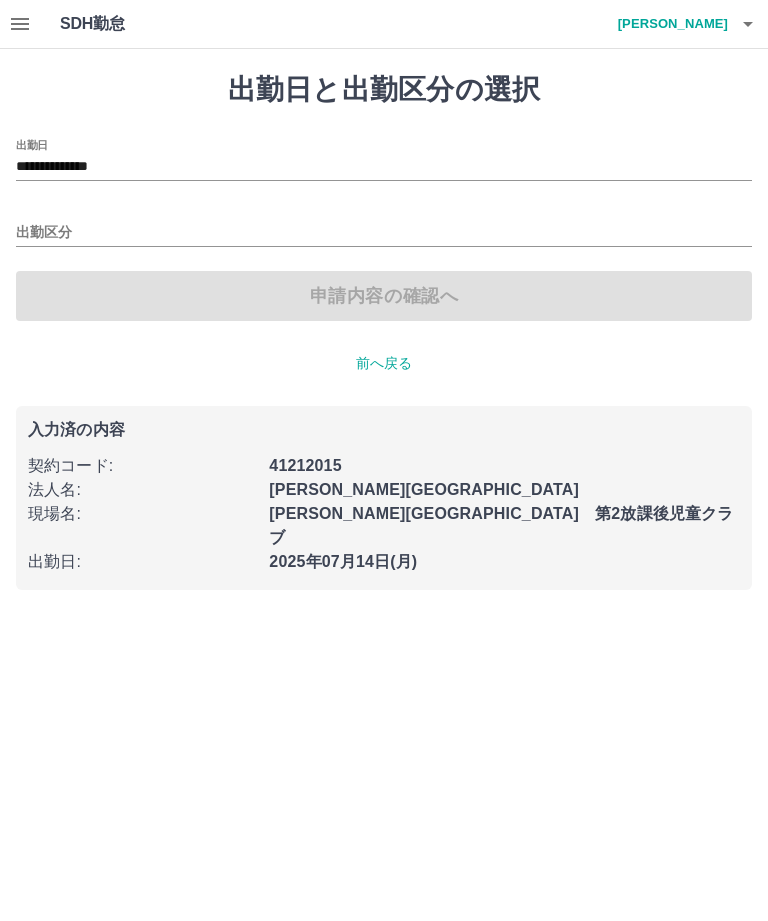 click on "**********" at bounding box center [384, 167] 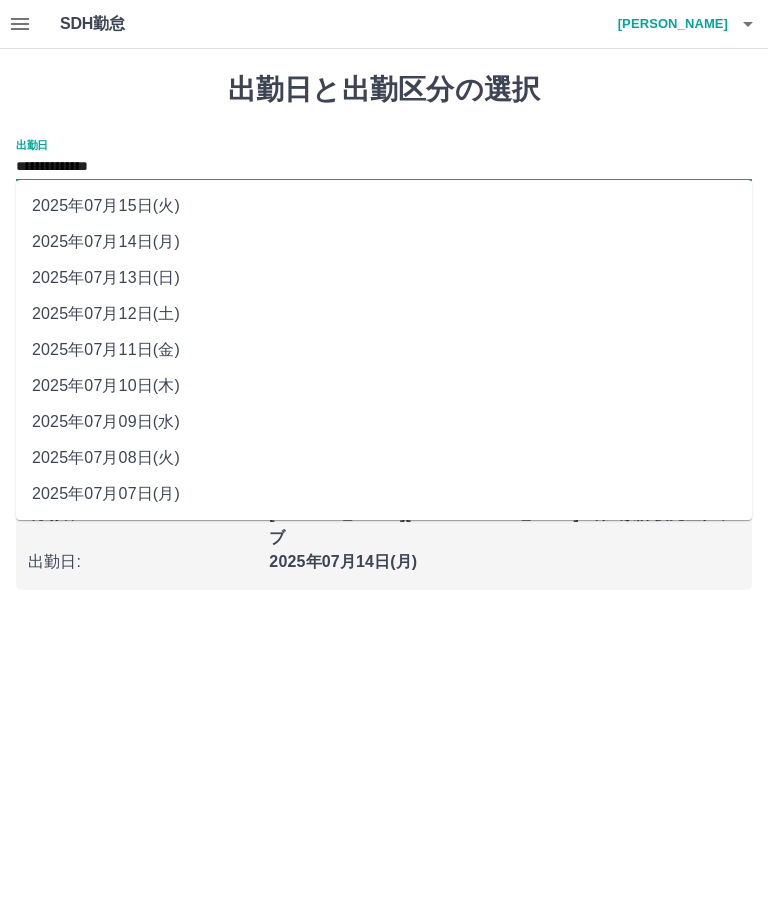 click on "2025年07月12日(土)" at bounding box center [384, 314] 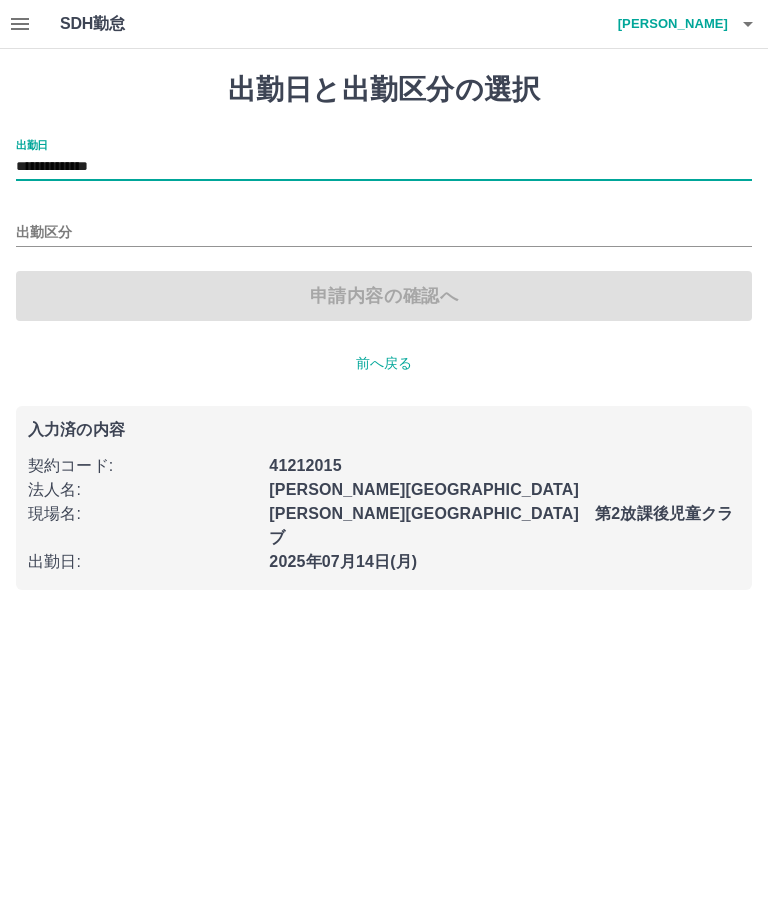 click on "出勤区分" at bounding box center [384, 233] 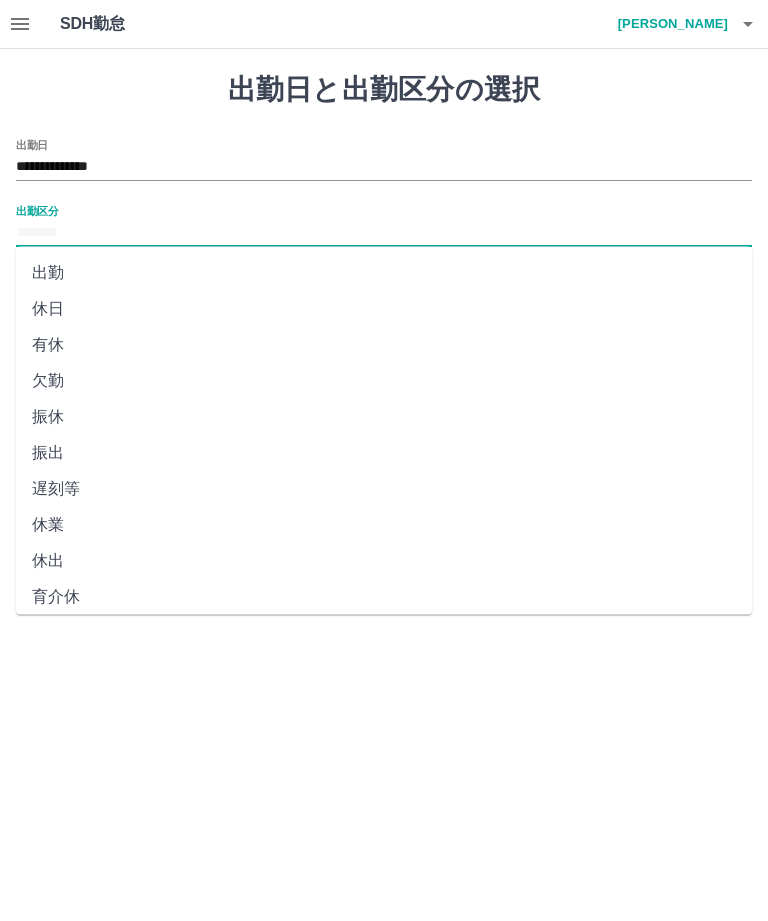 click on "休日" at bounding box center (384, 309) 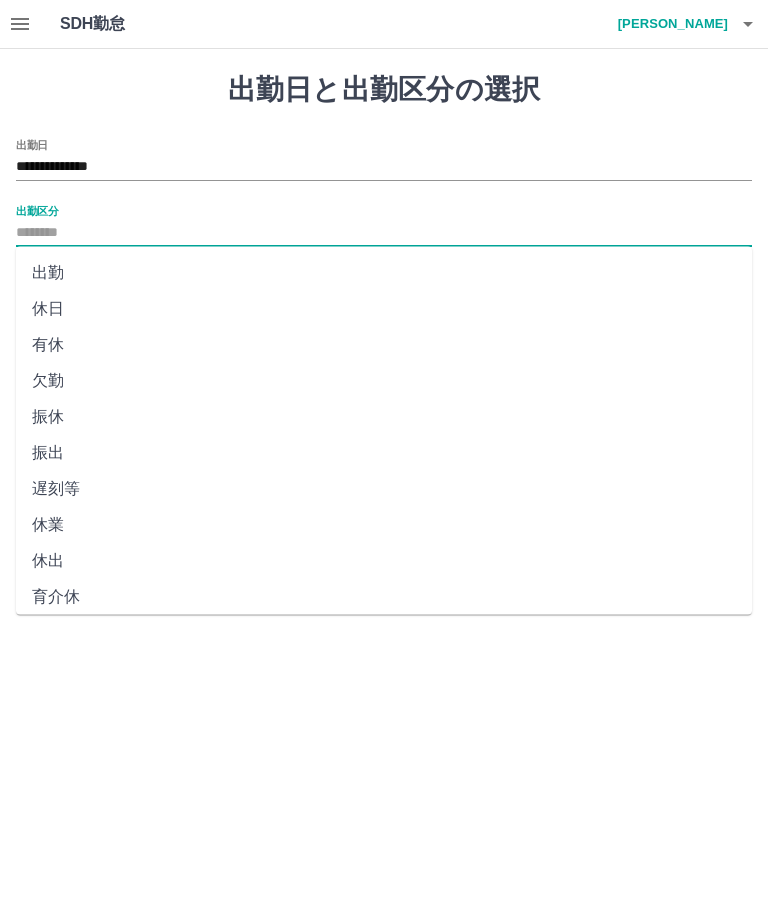 type on "**" 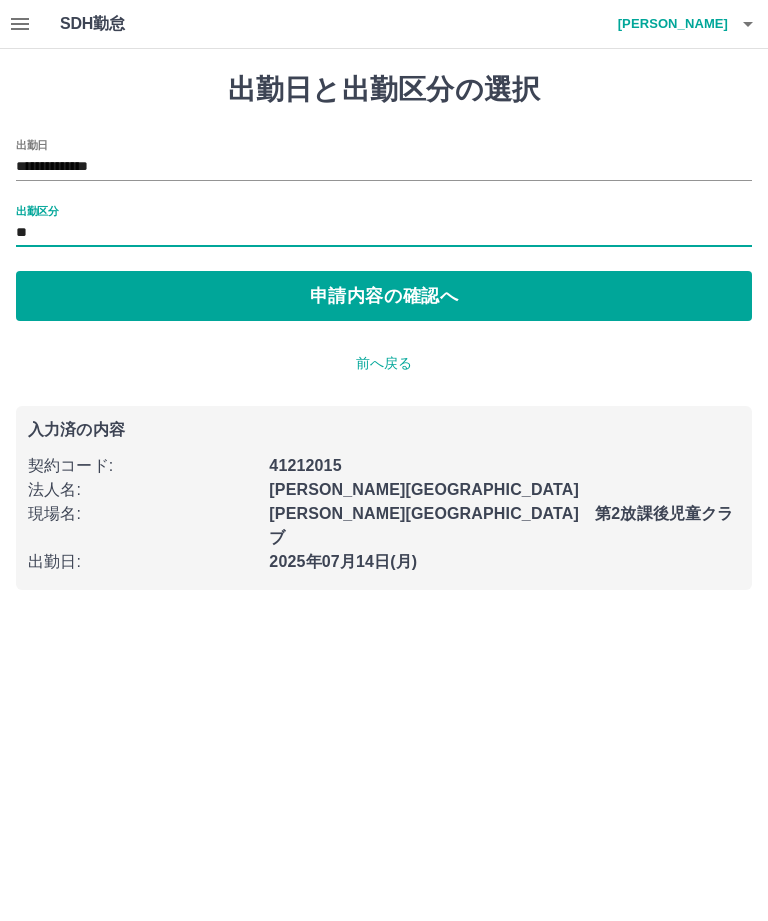 click on "申請内容の確認へ" at bounding box center [384, 296] 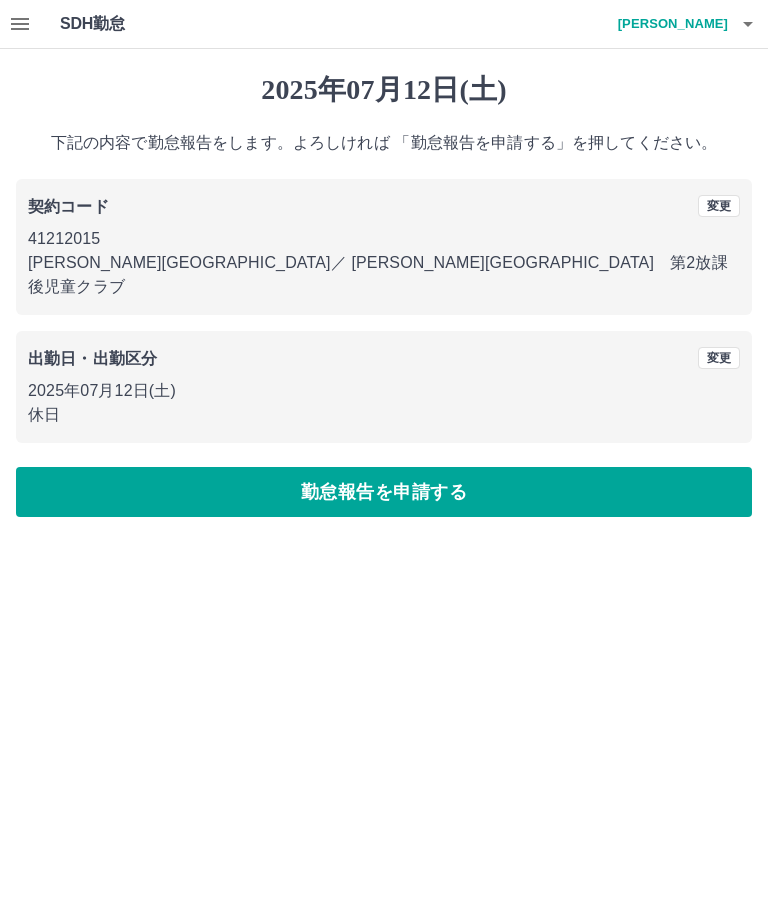click on "勤怠報告を申請する" at bounding box center [384, 492] 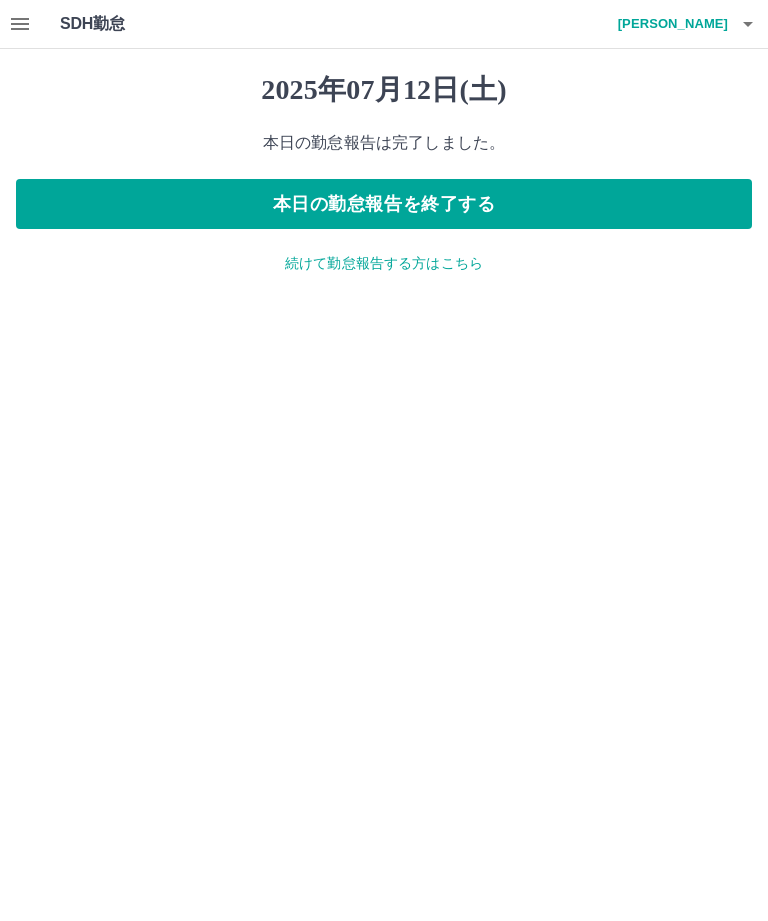 click on "続けて勤怠報告する方はこちら" at bounding box center [384, 263] 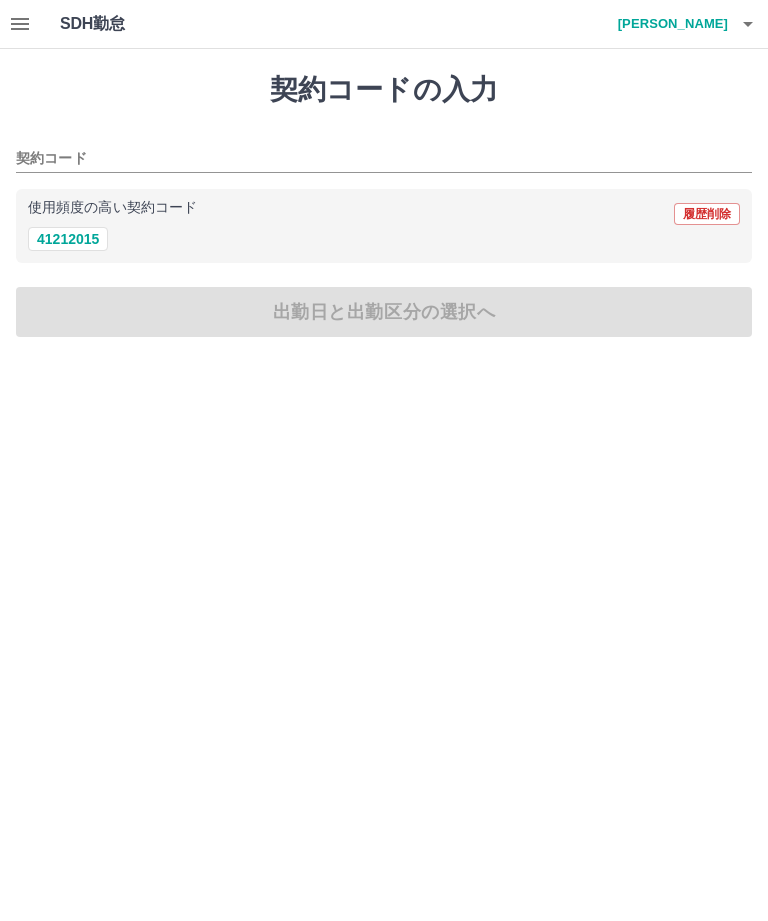 click on "41212015" at bounding box center [68, 239] 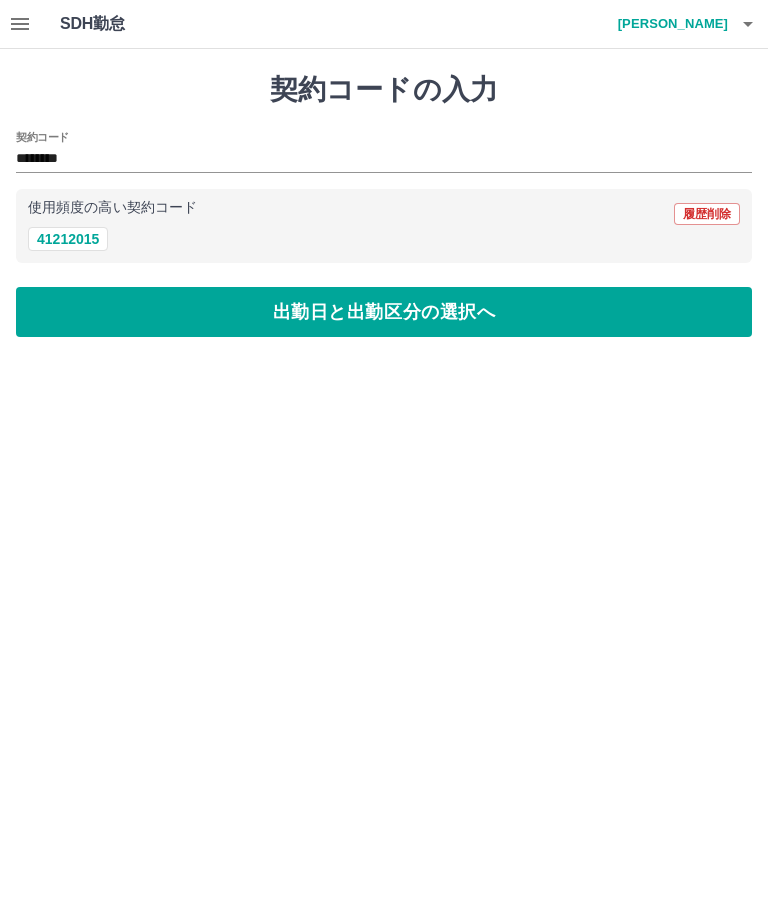 click on "出勤日と出勤区分の選択へ" at bounding box center (384, 312) 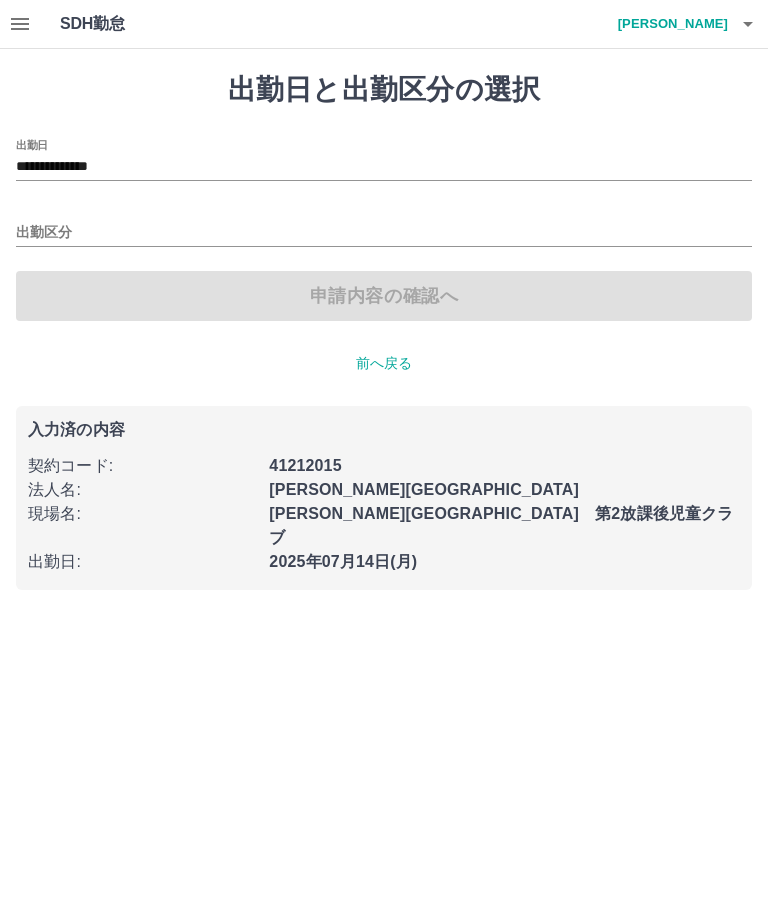 click on "出勤区分" at bounding box center (384, 233) 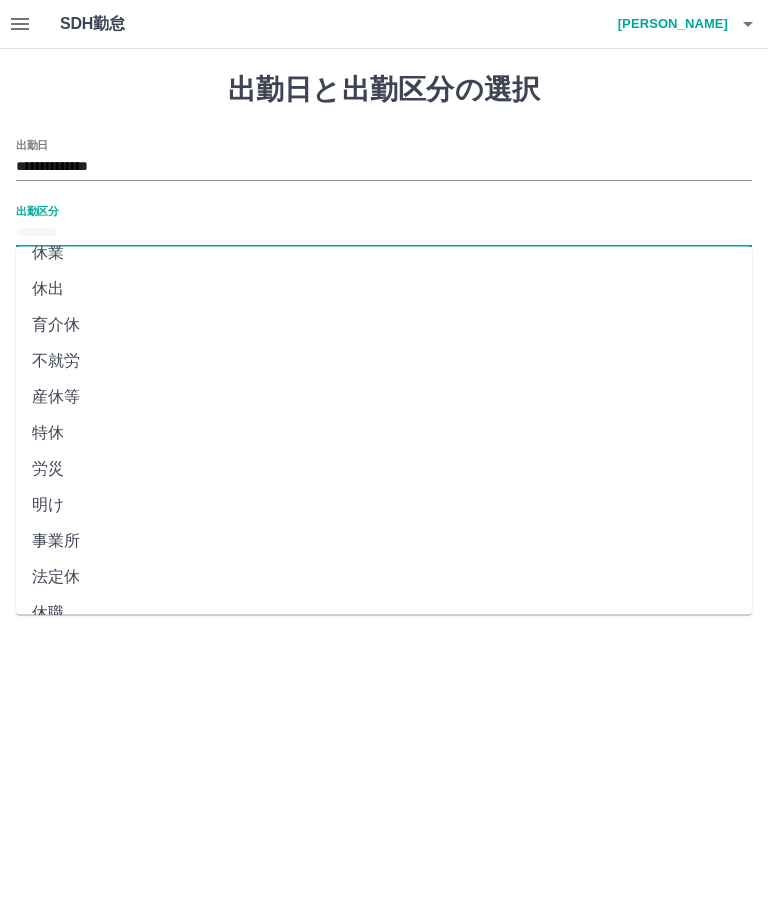 scroll, scrollTop: 270, scrollLeft: 0, axis: vertical 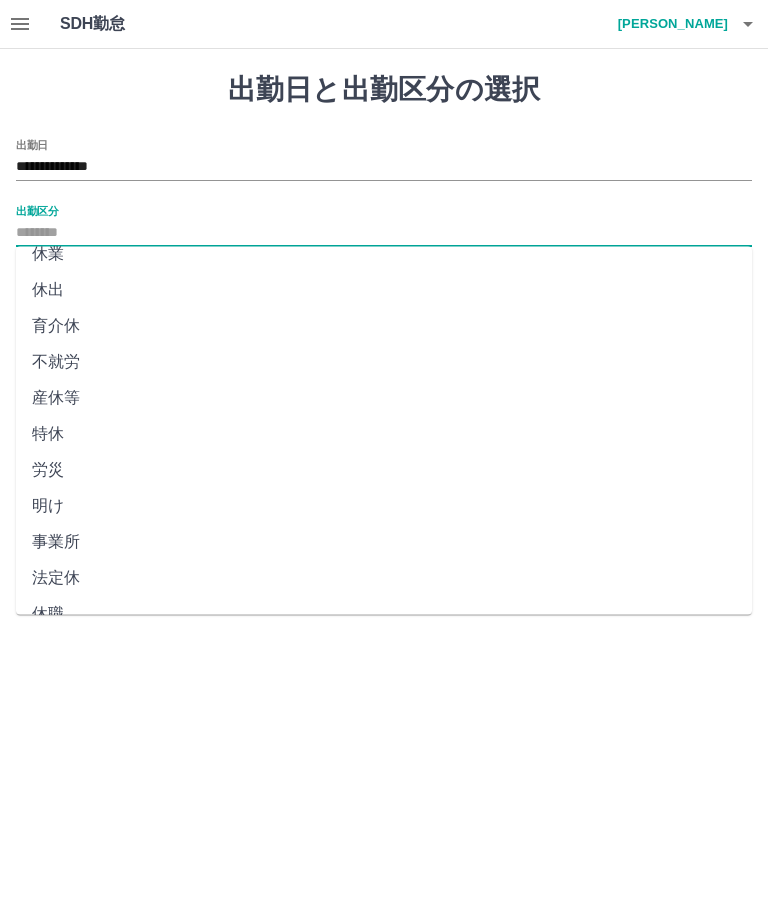 click on "法定休" at bounding box center (384, 579) 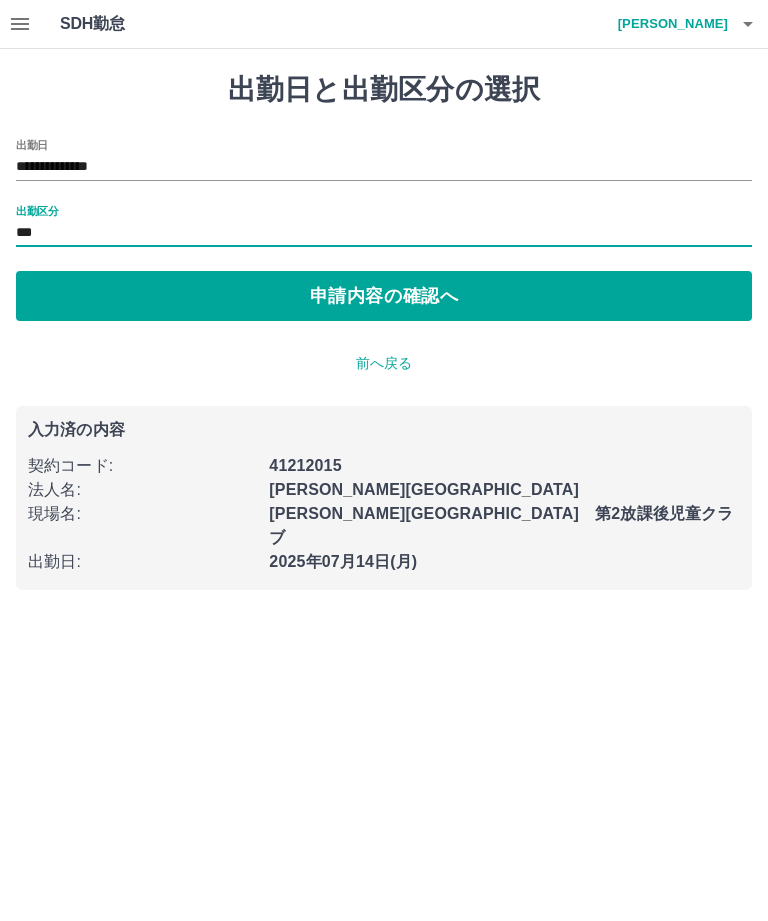 click on "**********" at bounding box center (384, 160) 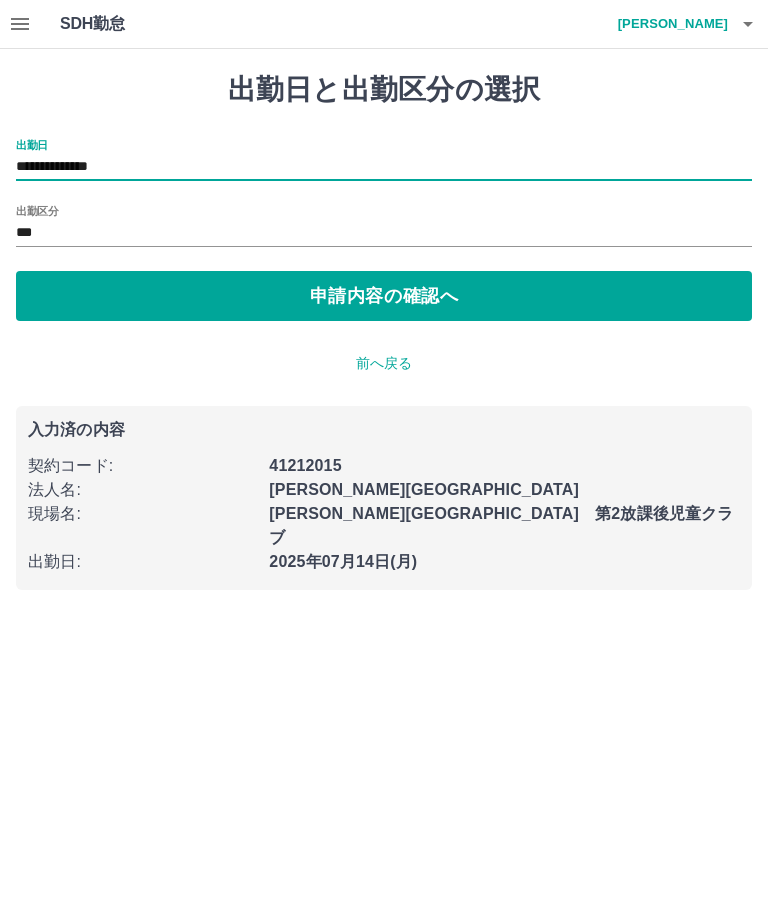 click on "***" at bounding box center (384, 233) 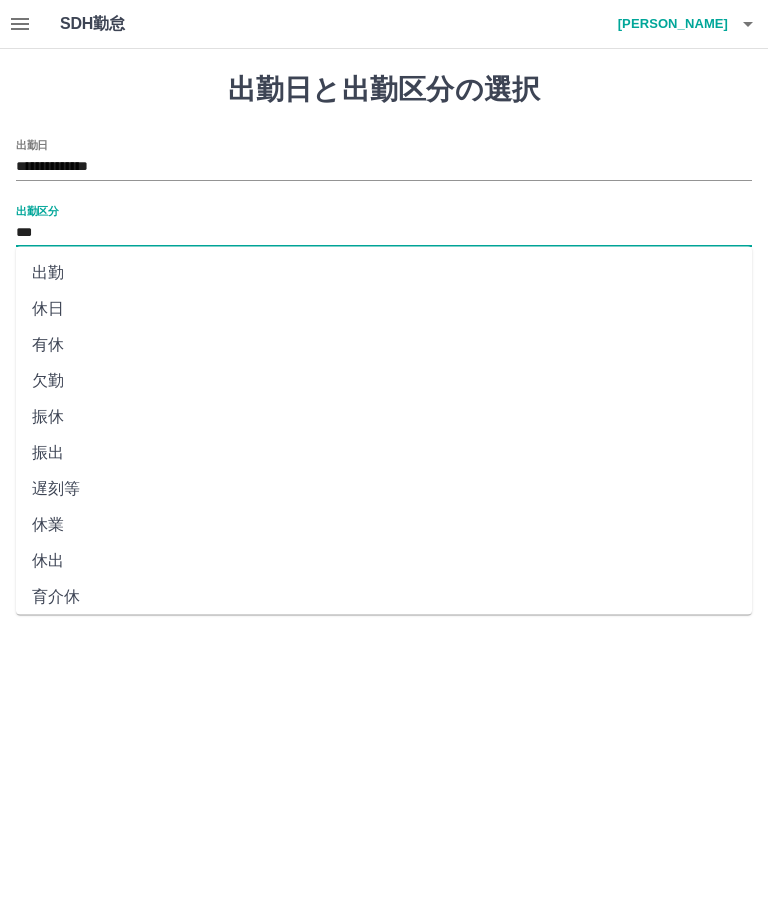scroll, scrollTop: 226, scrollLeft: 0, axis: vertical 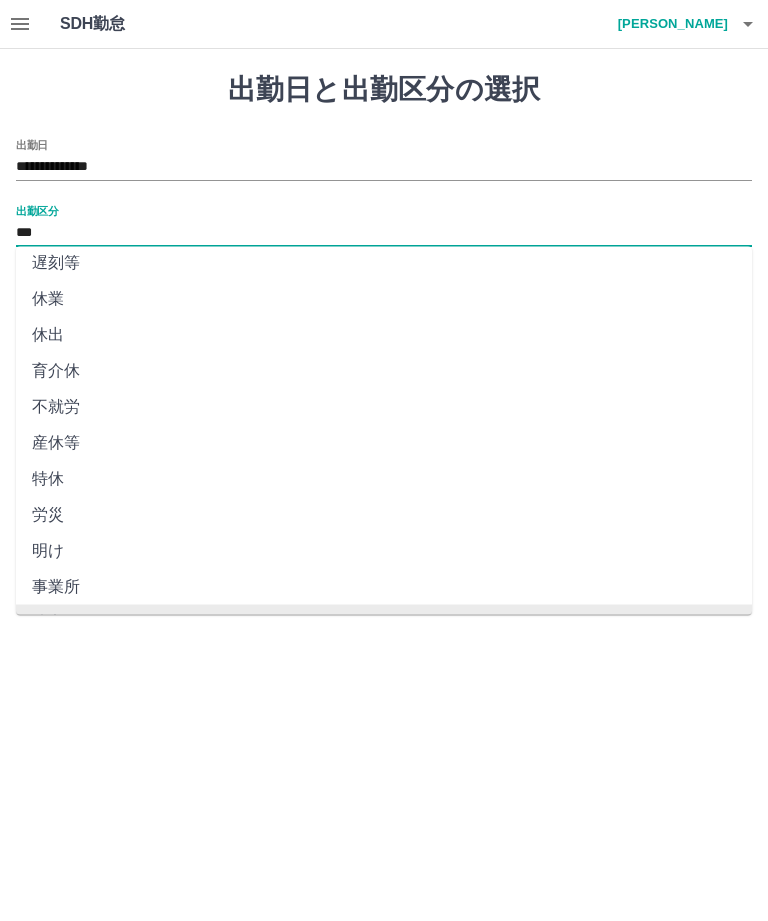 click on "**********" at bounding box center [384, 167] 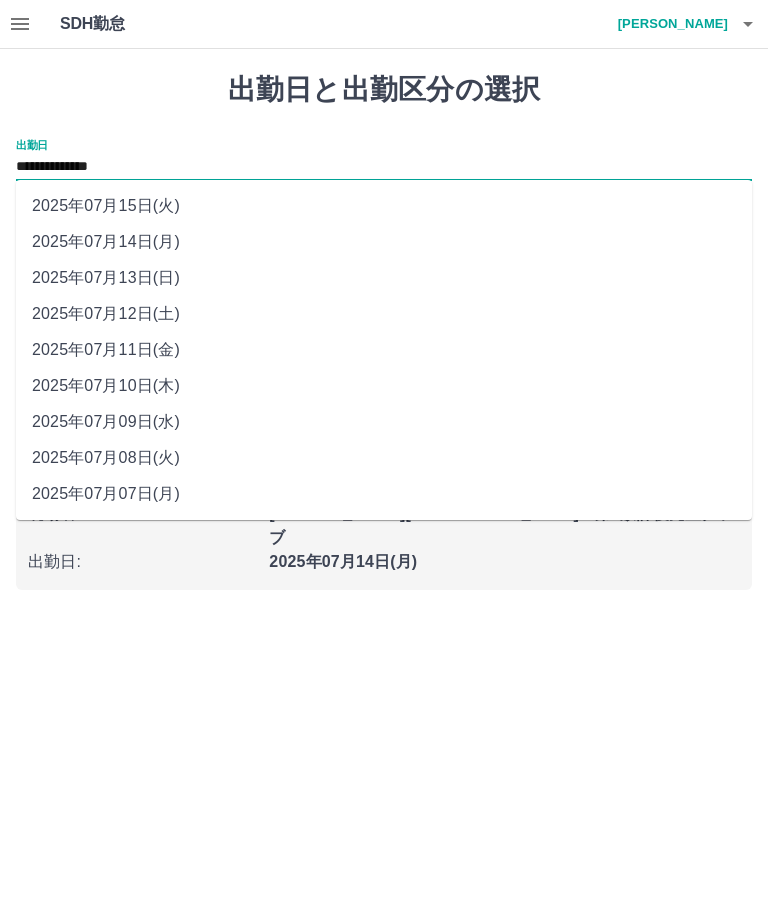 click on "2025年07月13日(日)" at bounding box center [384, 278] 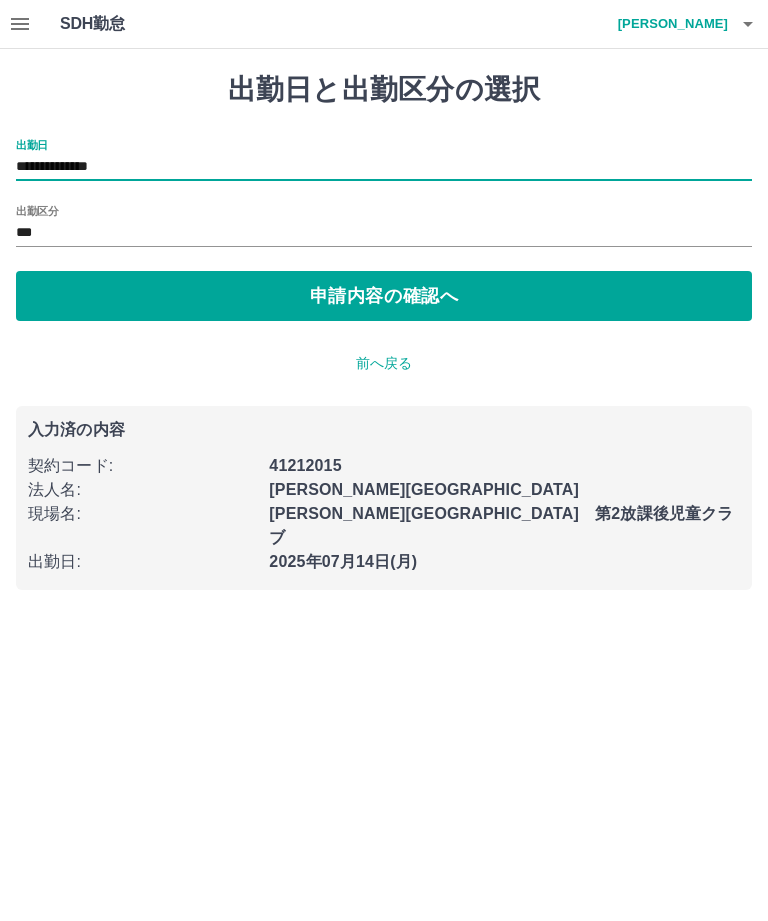 type on "**********" 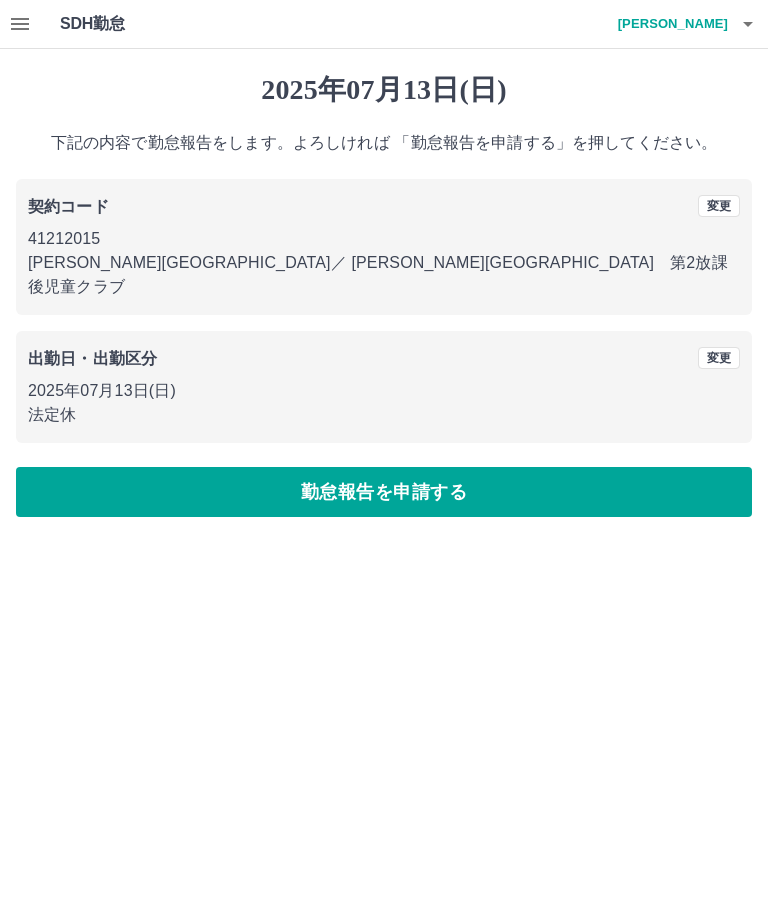 click on "勤怠報告を申請する" at bounding box center (384, 492) 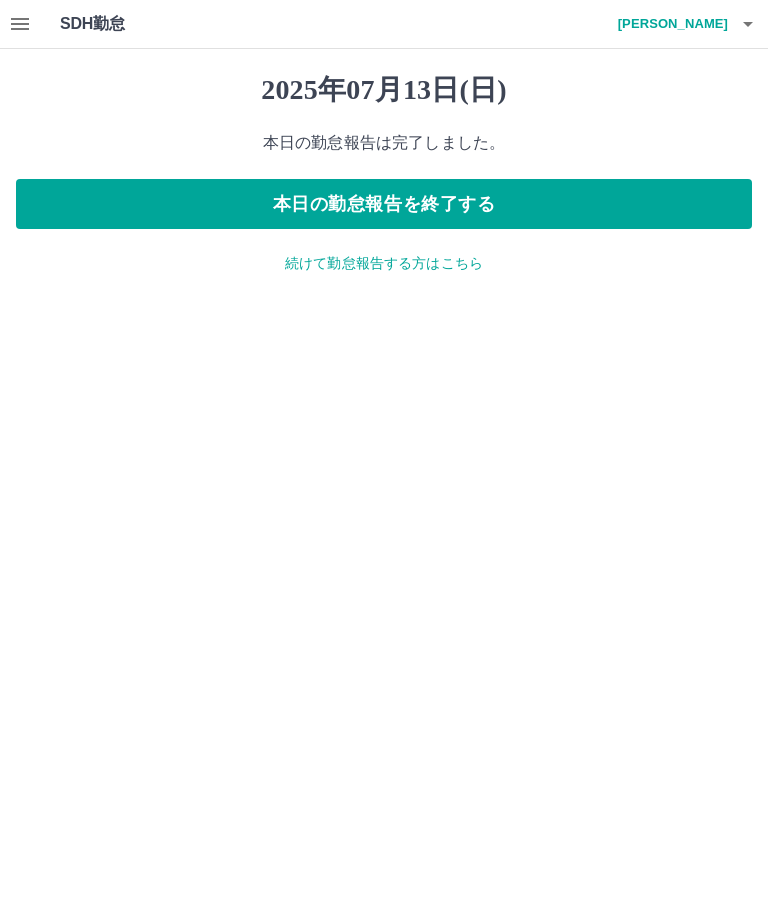 click on "本日の勤怠報告を終了する" at bounding box center [384, 204] 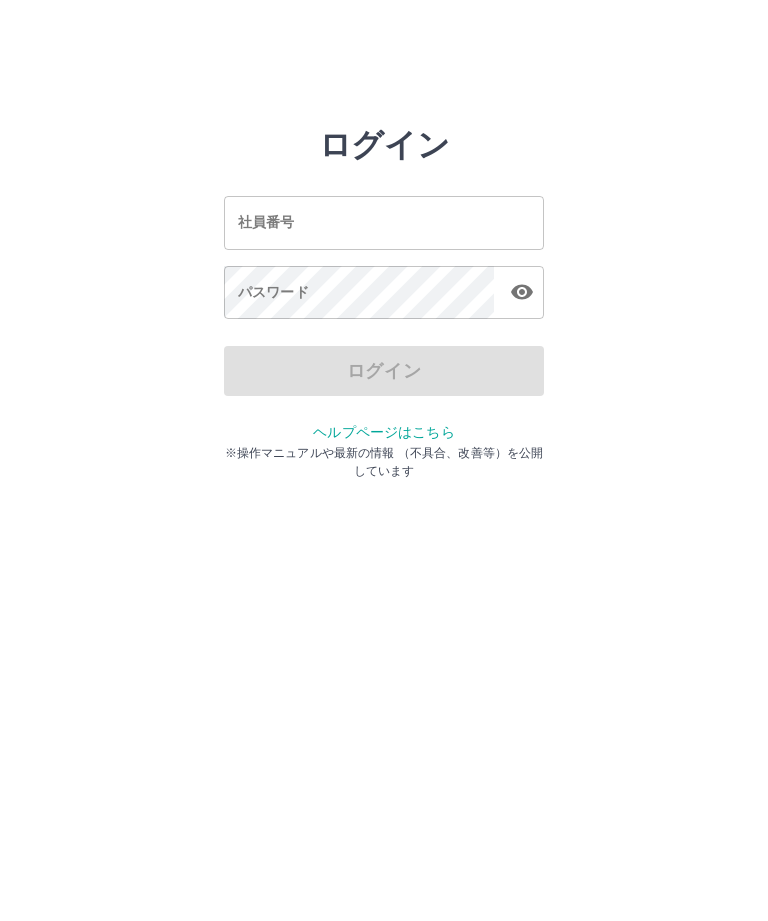 scroll, scrollTop: 0, scrollLeft: 0, axis: both 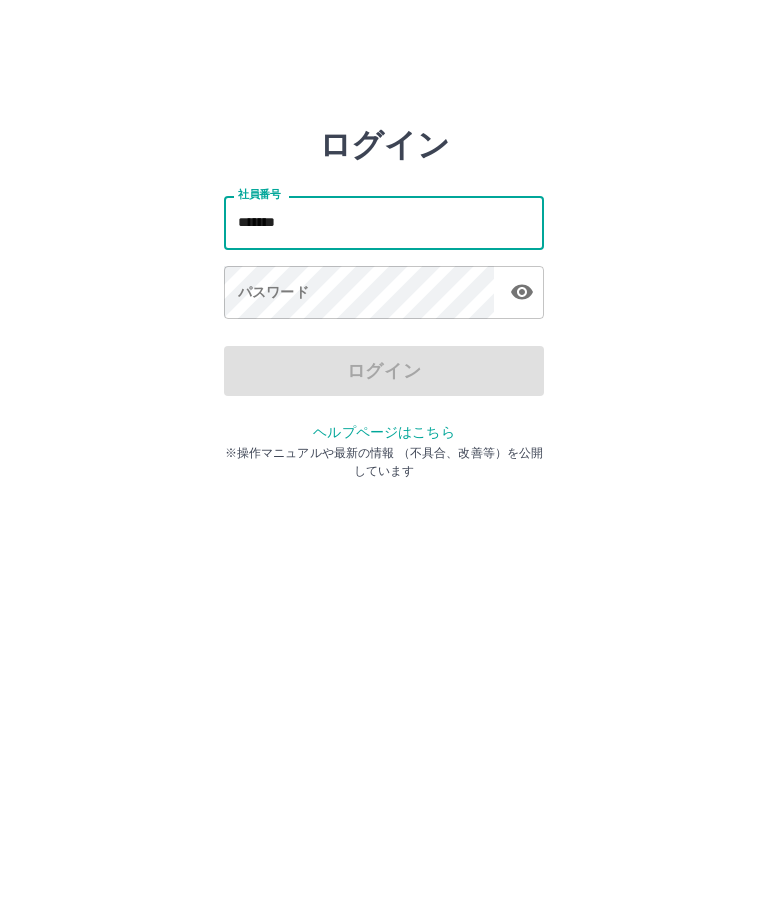 type on "*******" 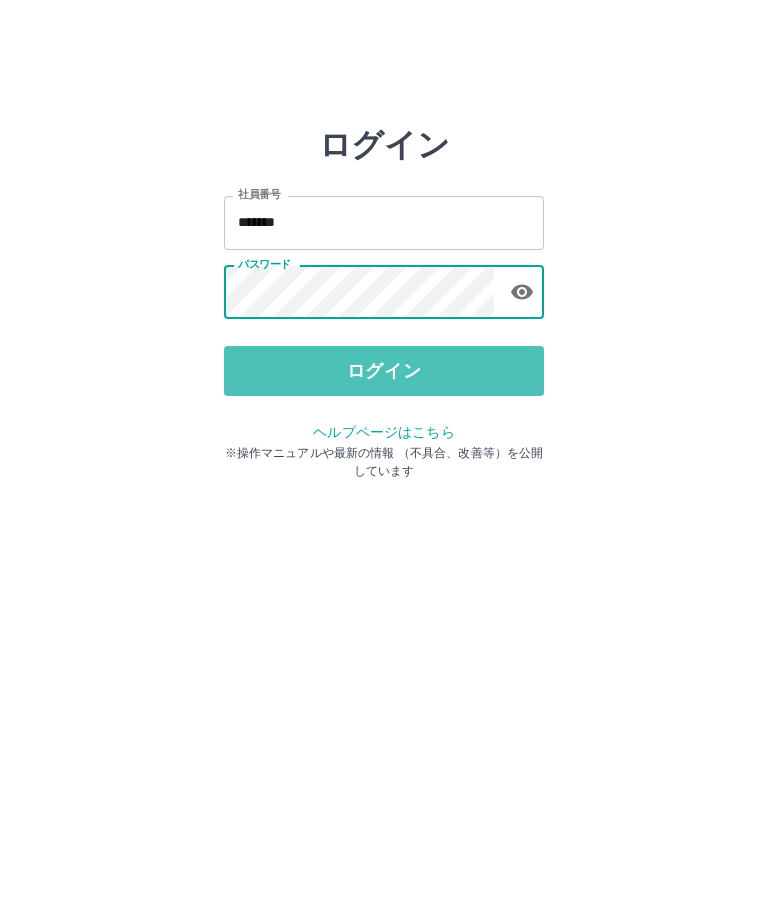 click on "ログイン" at bounding box center [384, 371] 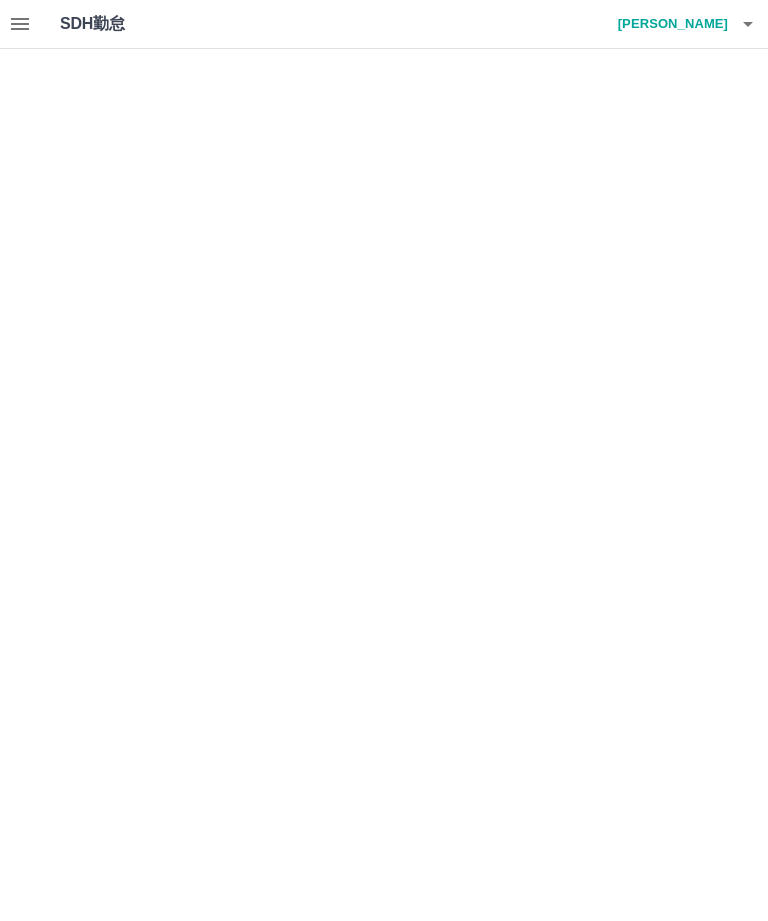 scroll, scrollTop: 0, scrollLeft: 0, axis: both 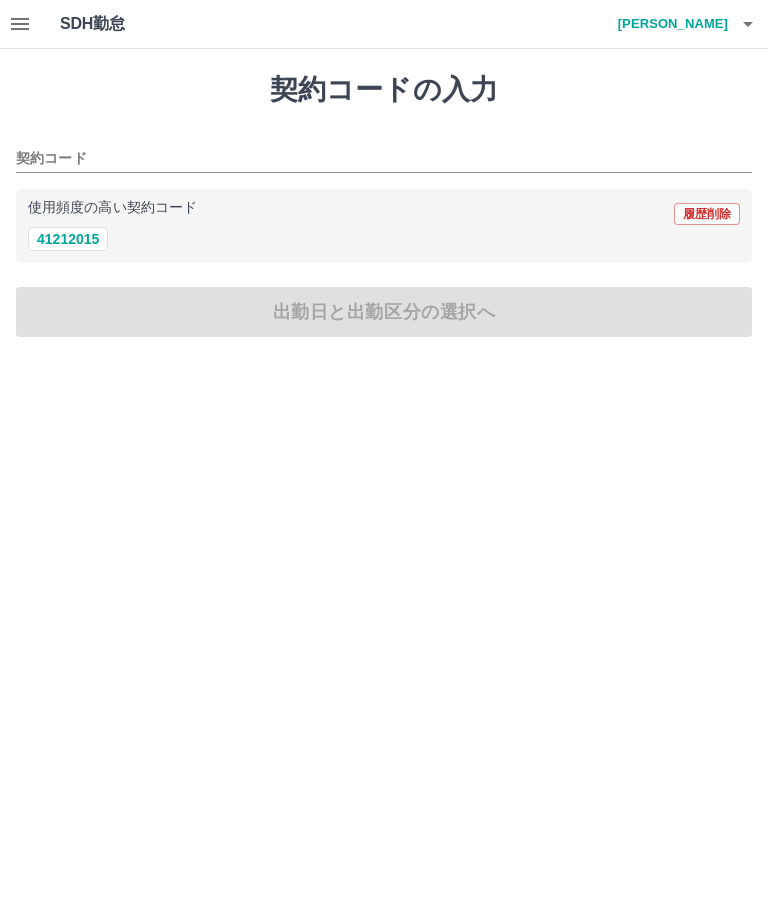 click on "41212015" at bounding box center [68, 239] 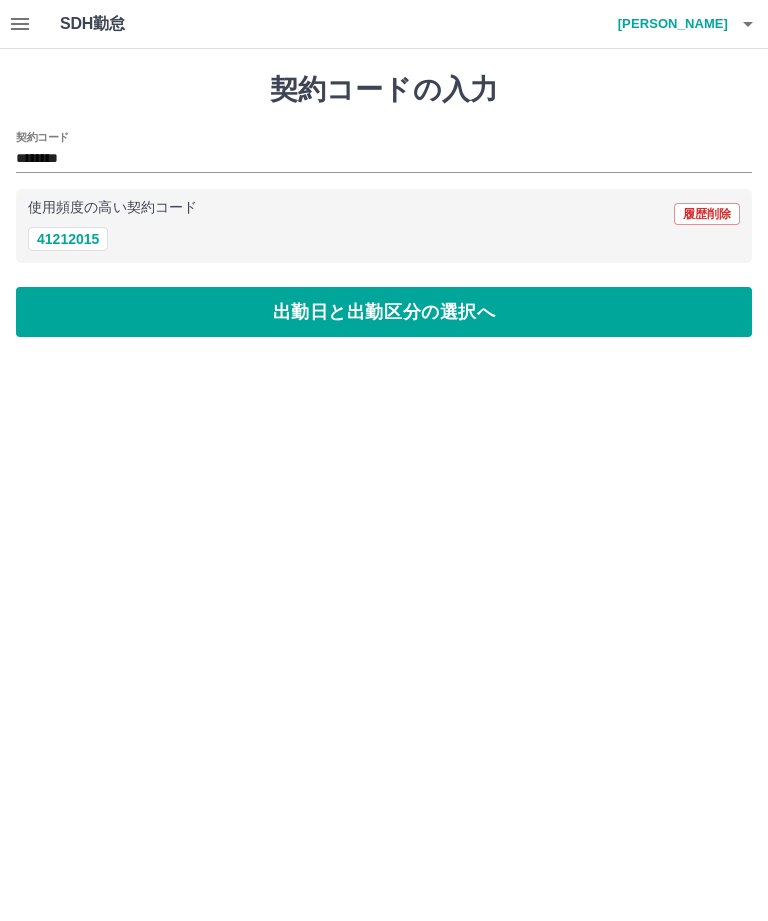 click on "出勤日と出勤区分の選択へ" at bounding box center [384, 312] 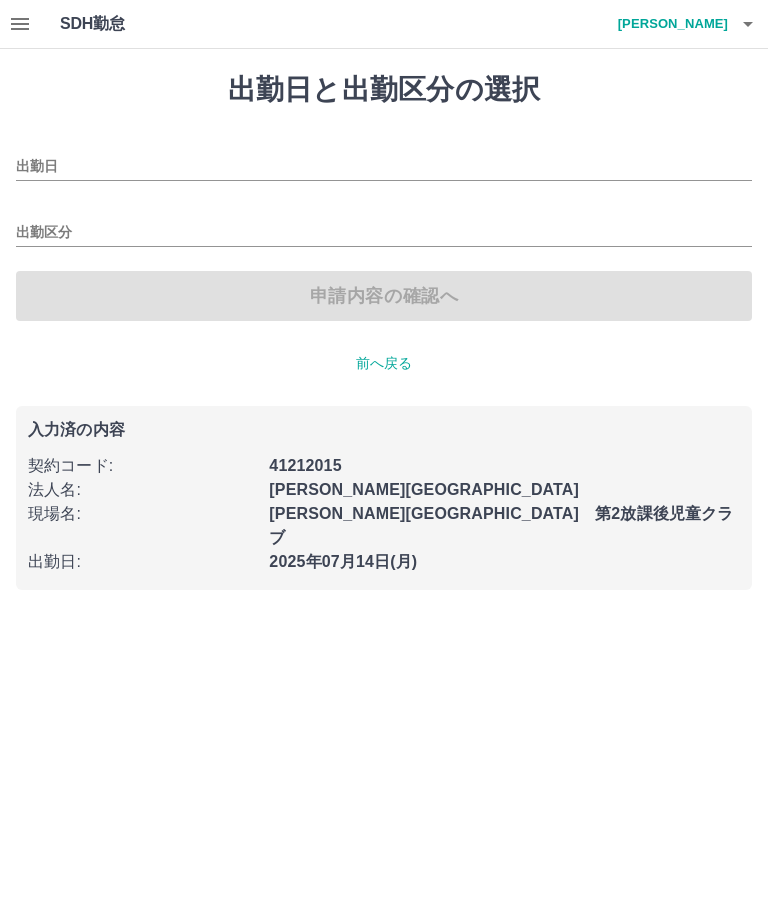 type on "**********" 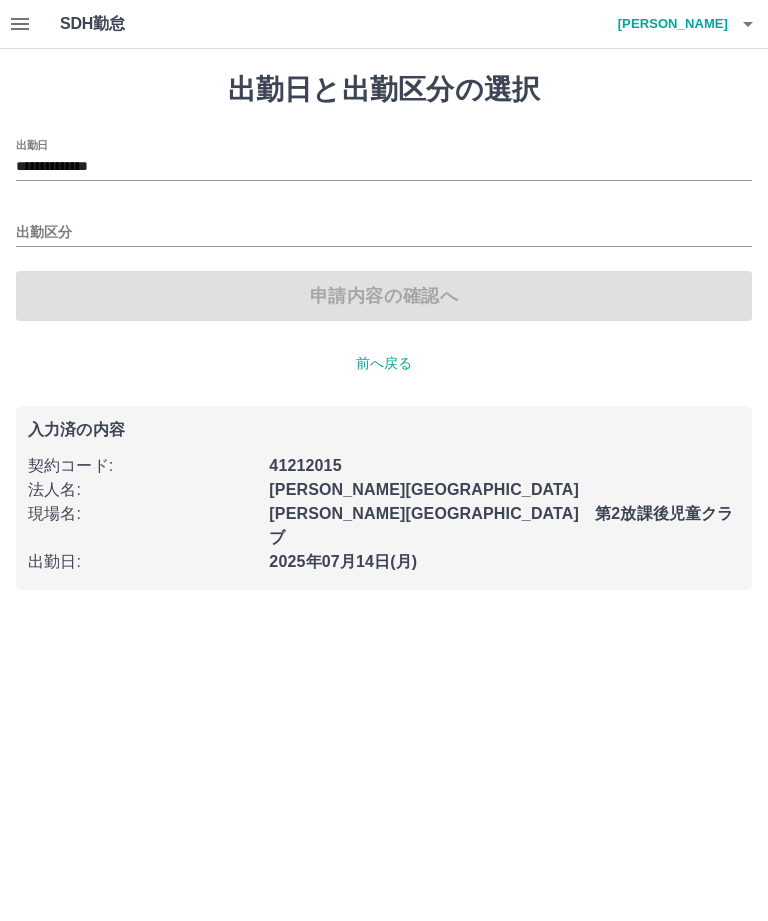 click on "出勤区分" at bounding box center (384, 226) 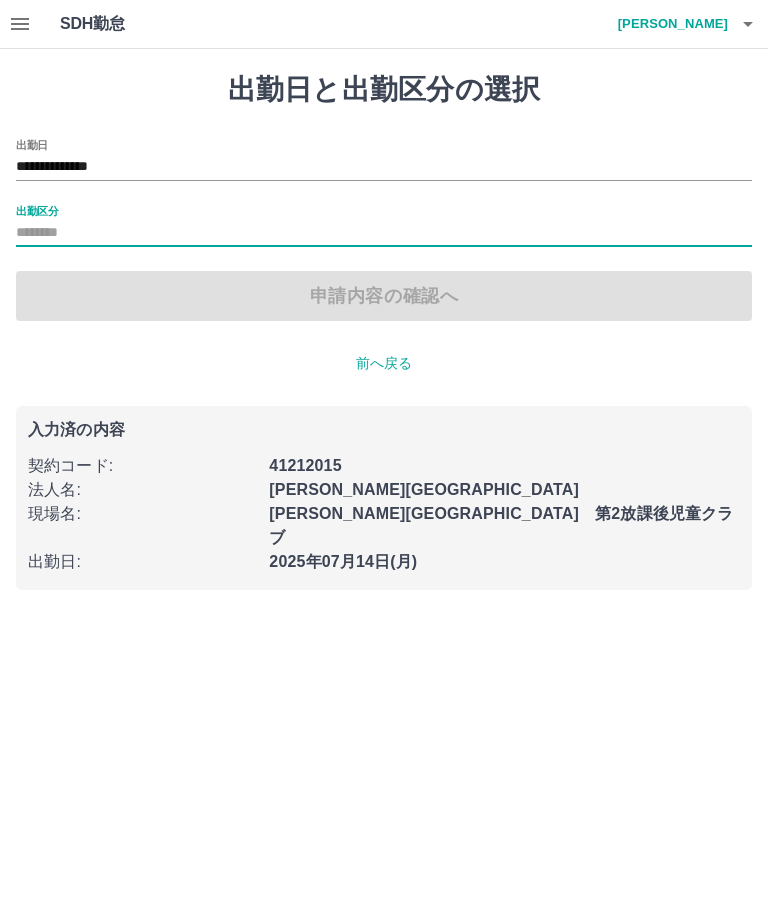 click on "出勤区分" at bounding box center (384, 233) 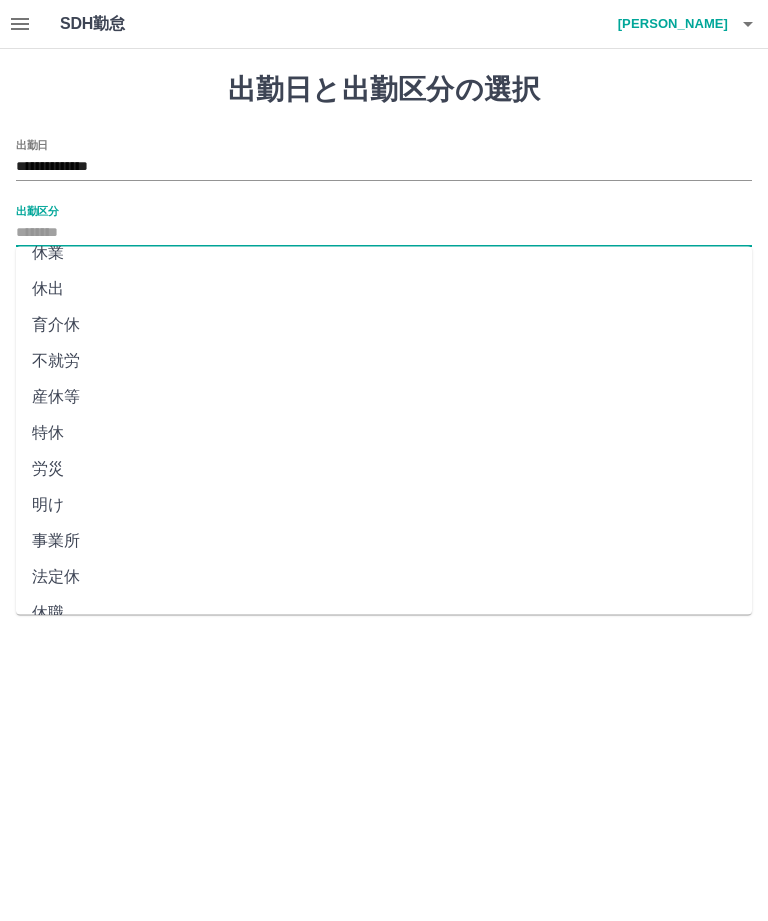 scroll, scrollTop: 270, scrollLeft: 0, axis: vertical 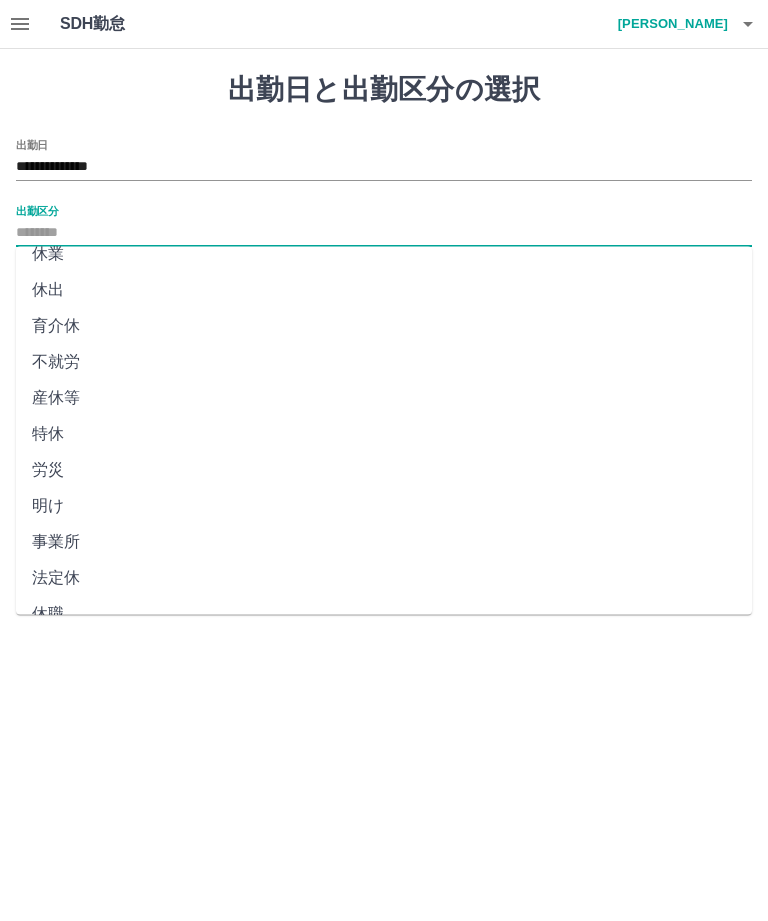 click on "法定休" at bounding box center (384, 579) 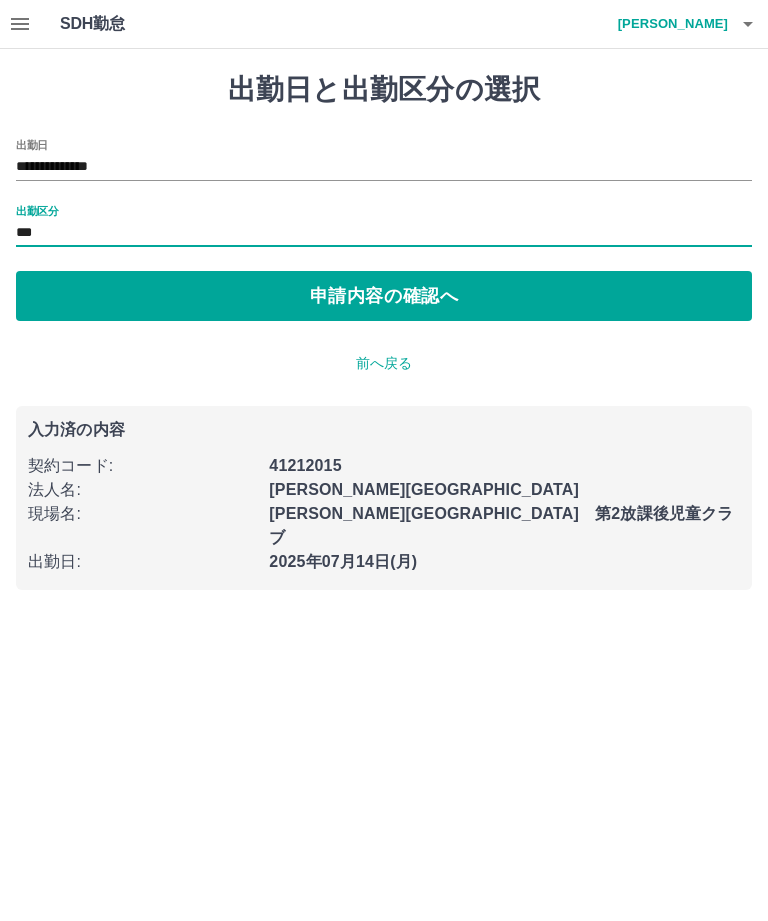 click on "**********" at bounding box center (384, 167) 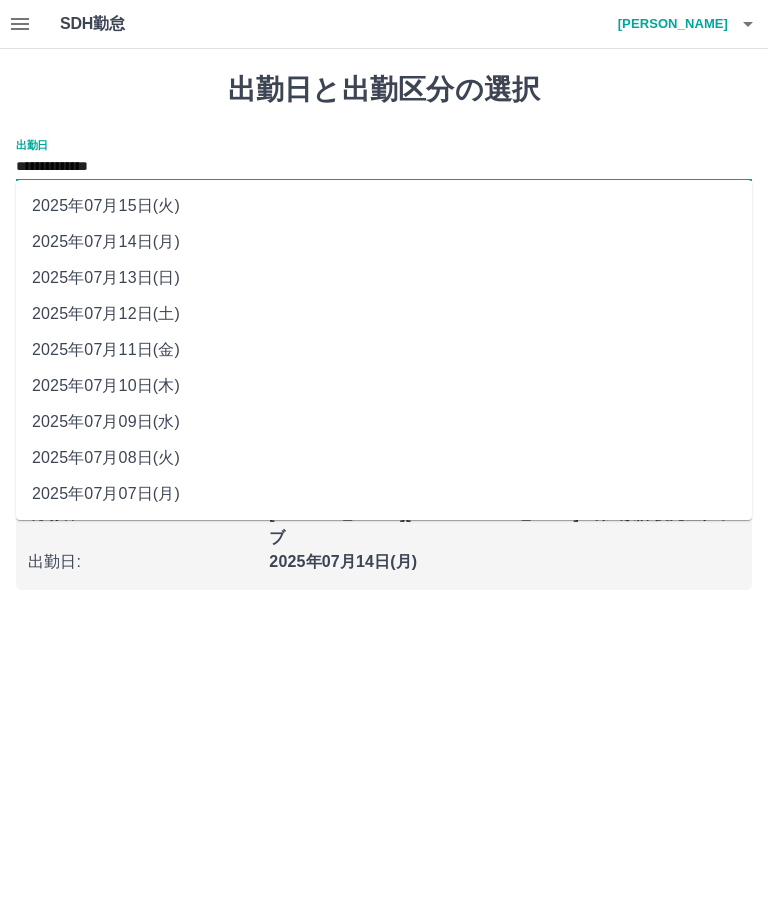 click on "2025年07月13日(日)" at bounding box center (384, 278) 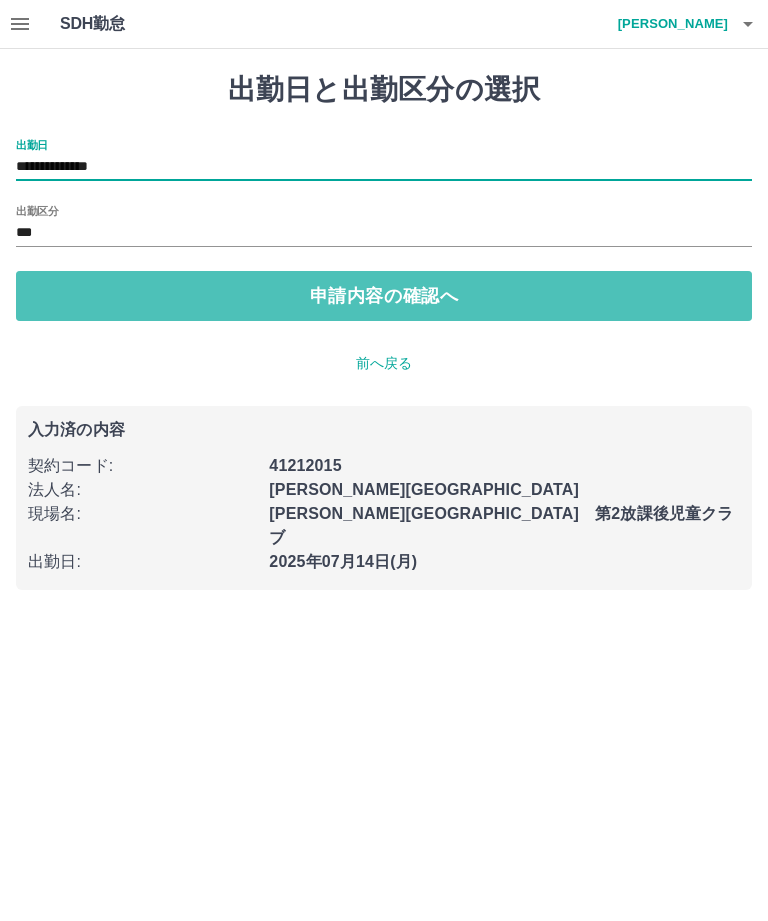 click on "申請内容の確認へ" at bounding box center (384, 296) 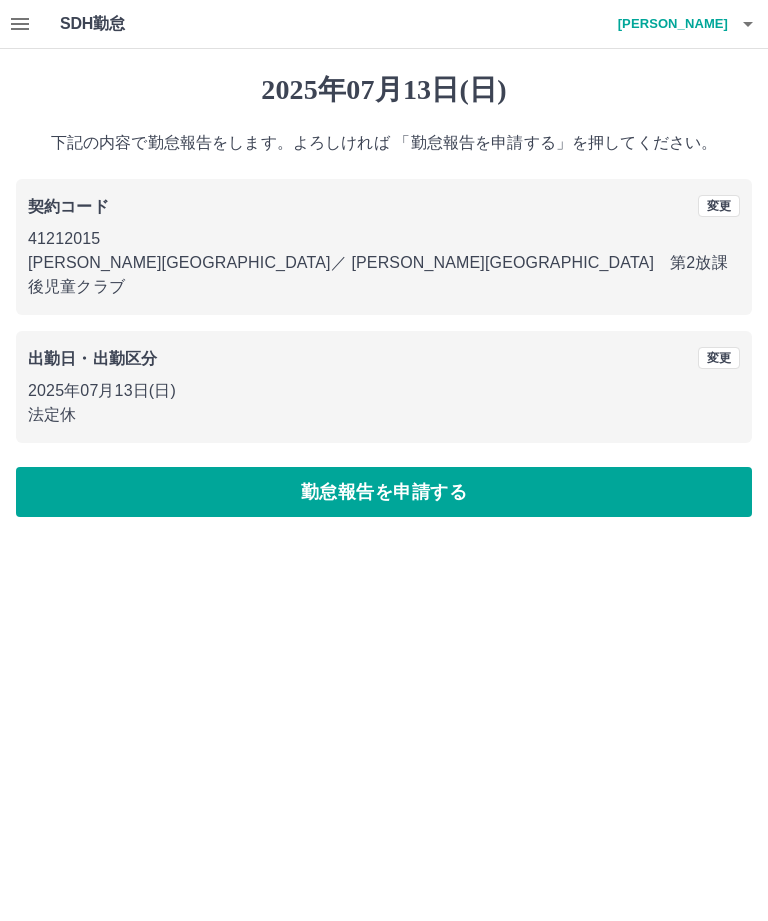 click on "勤怠報告を申請する" at bounding box center (384, 492) 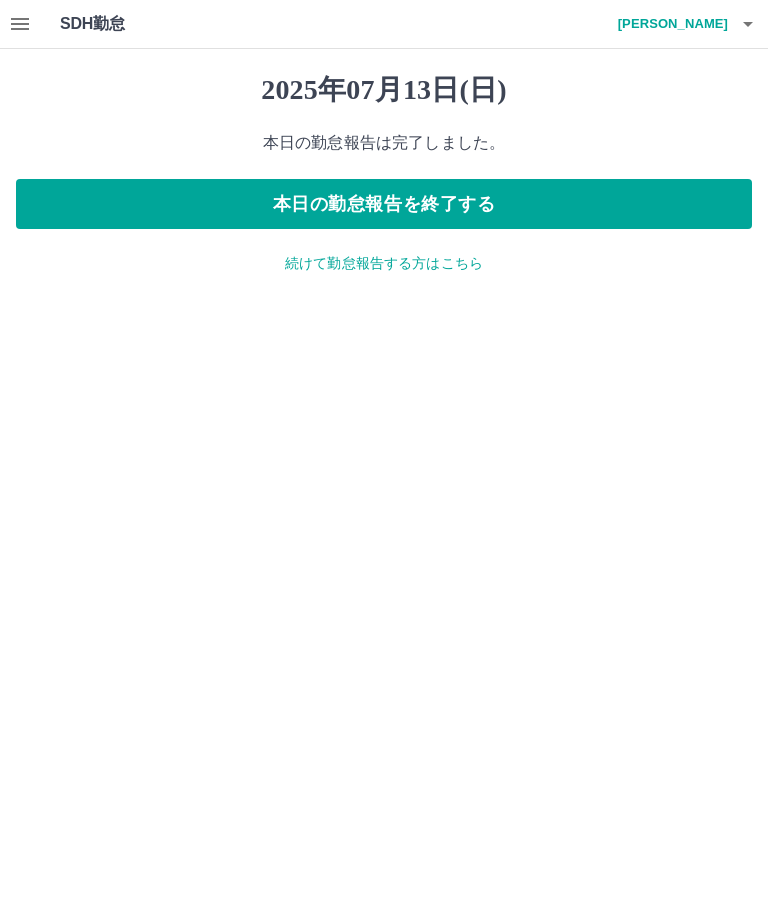 click on "続けて勤怠報告する方はこちら" at bounding box center (384, 263) 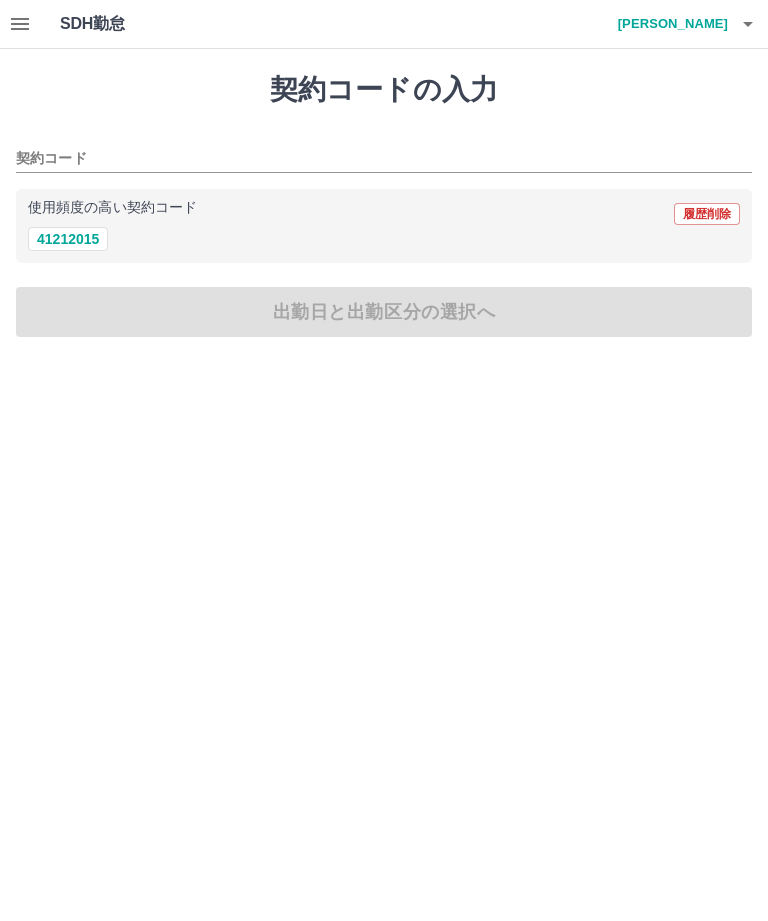 click on "使用頻度の高い契約コード 履歴削除" at bounding box center [384, 214] 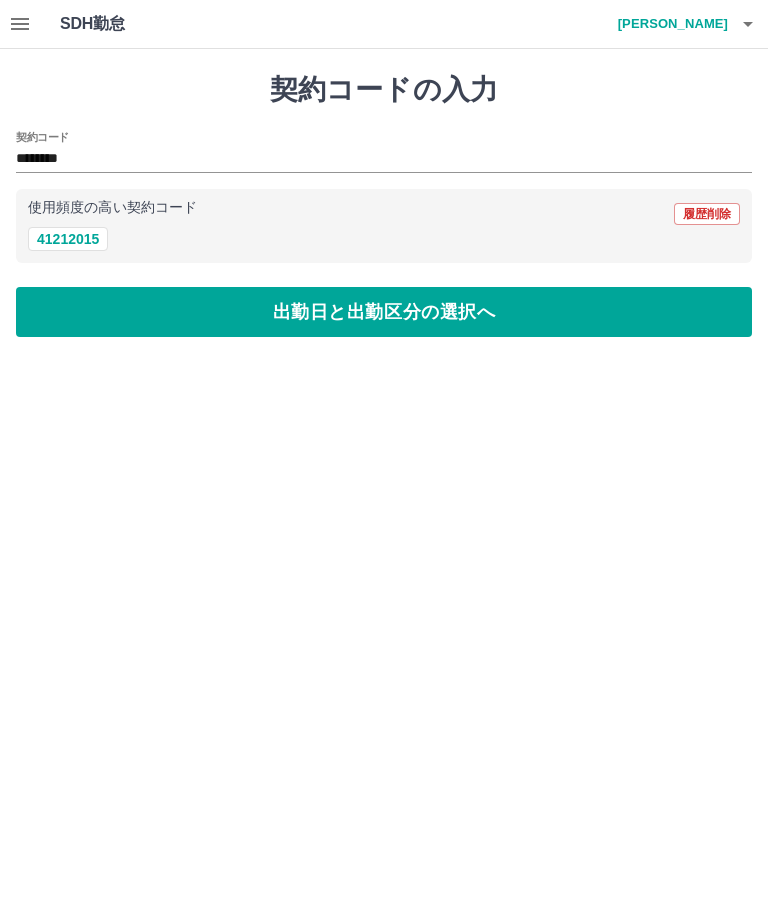 click on "出勤日と出勤区分の選択へ" at bounding box center [384, 312] 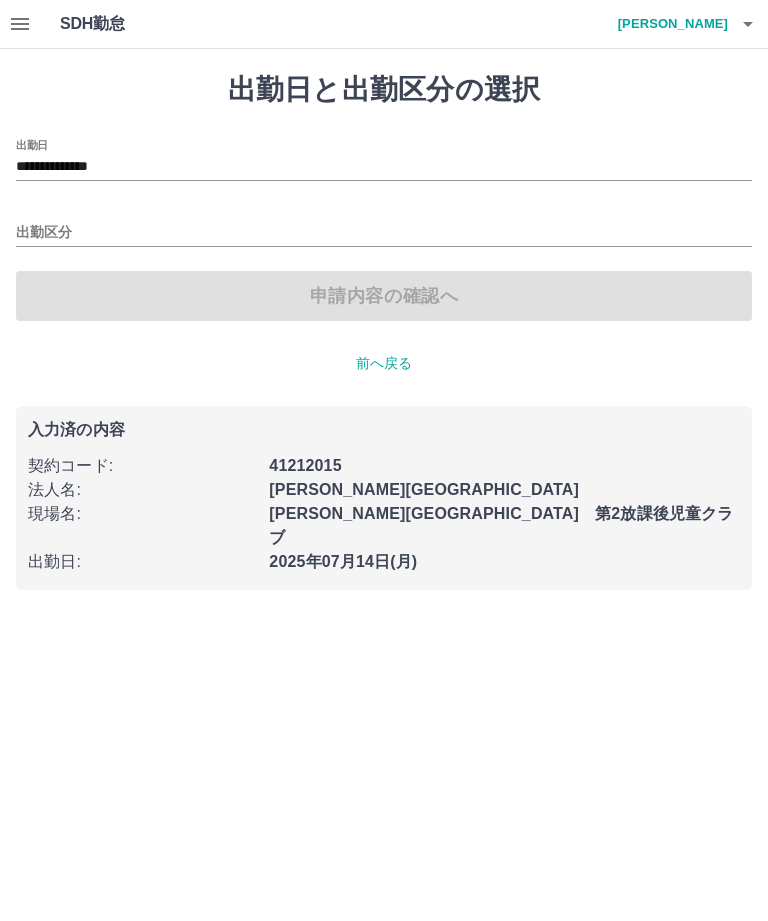click on "出勤区分" at bounding box center (384, 233) 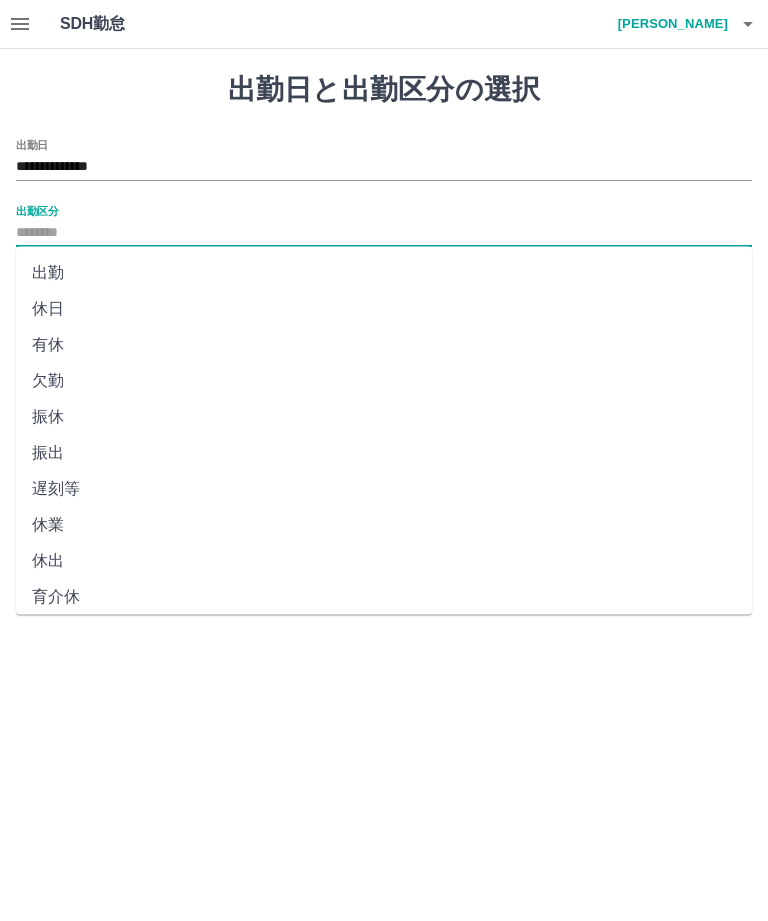 click on "出勤" at bounding box center [384, 273] 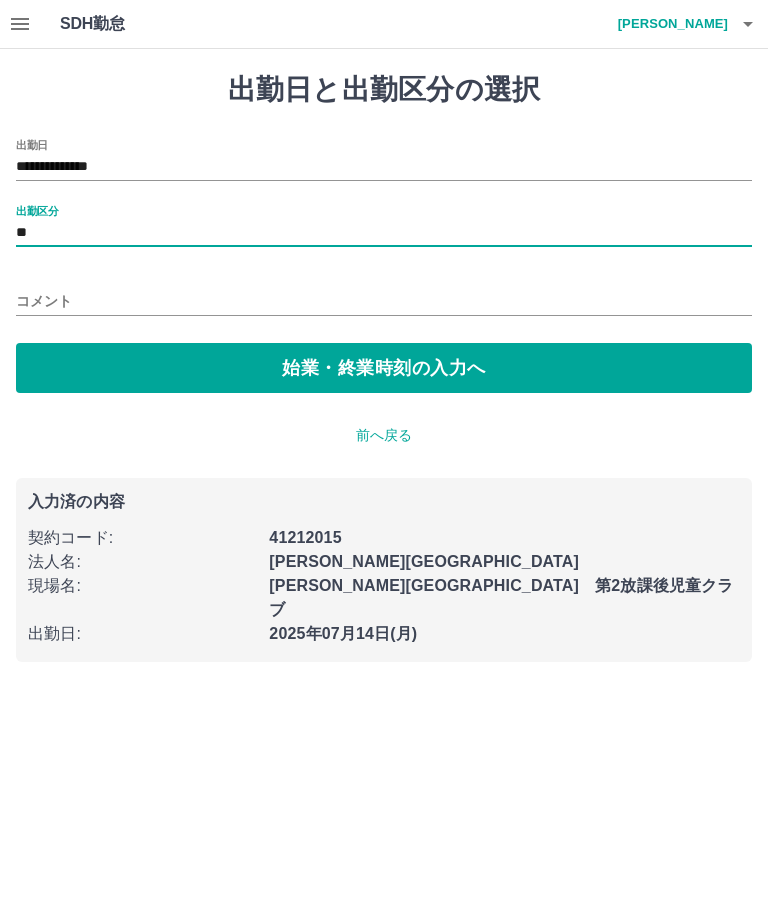click on "始業・終業時刻の入力へ" at bounding box center [384, 368] 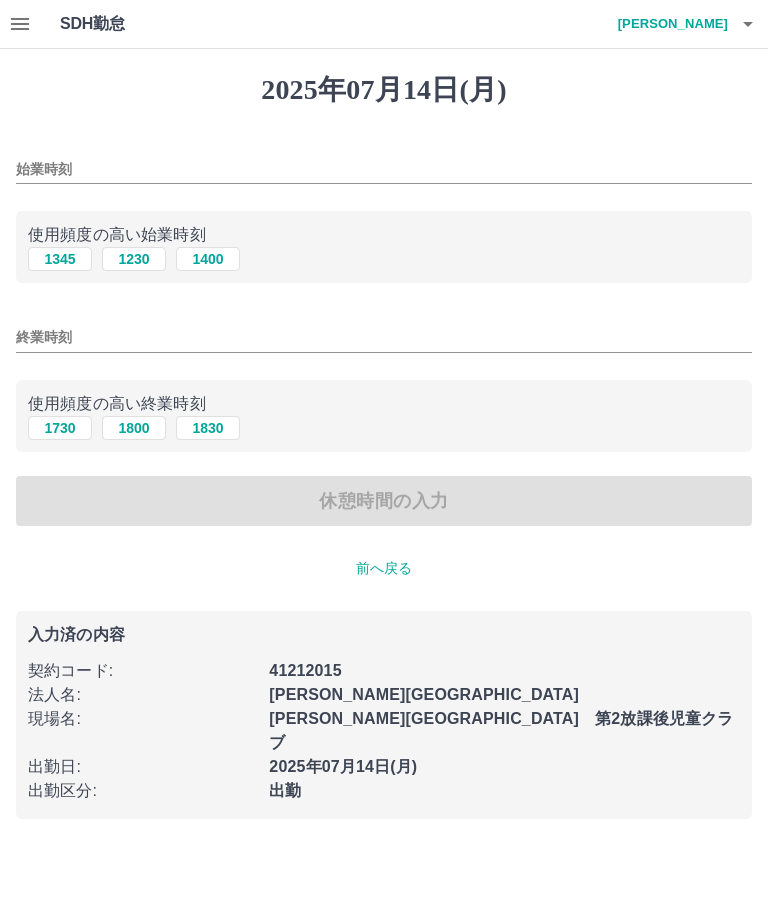 click on "始業時刻" at bounding box center (384, 169) 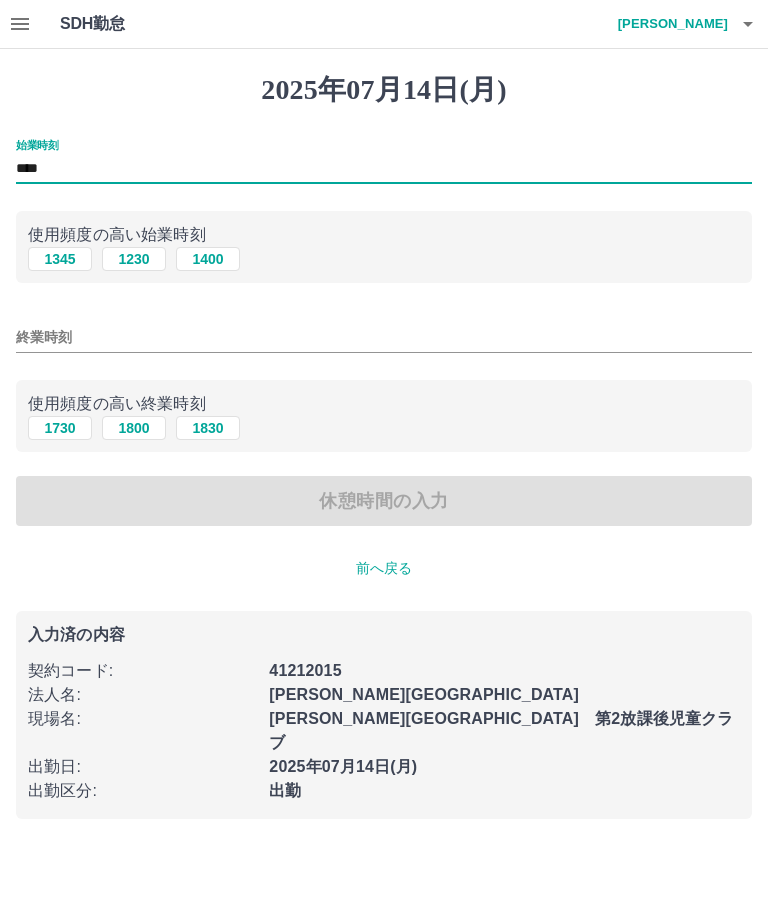 type on "****" 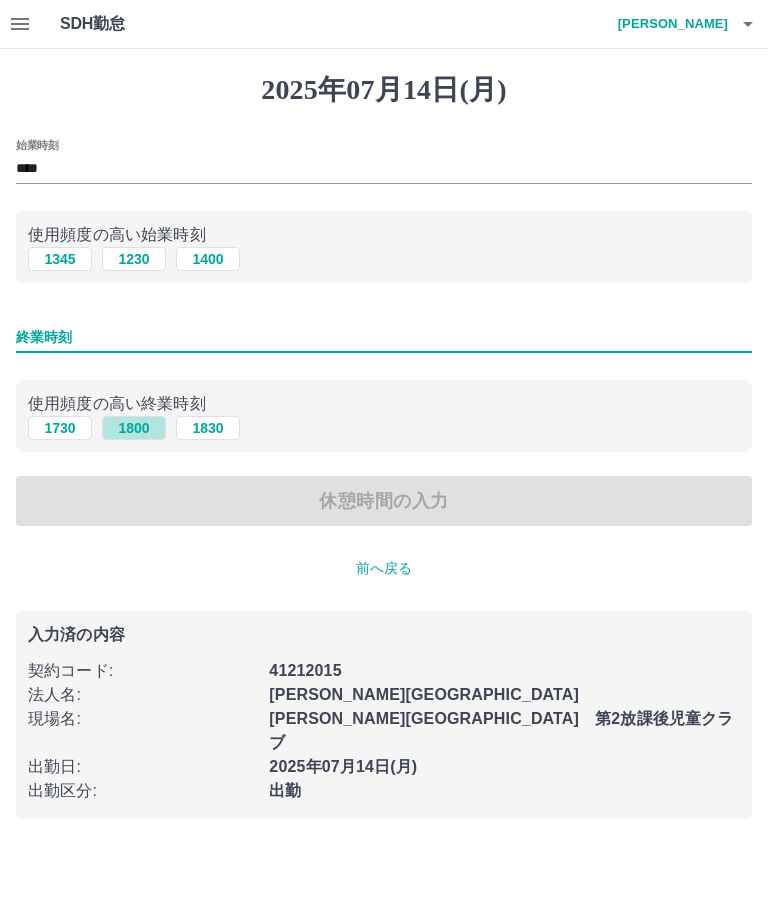 click on "1800" at bounding box center (134, 428) 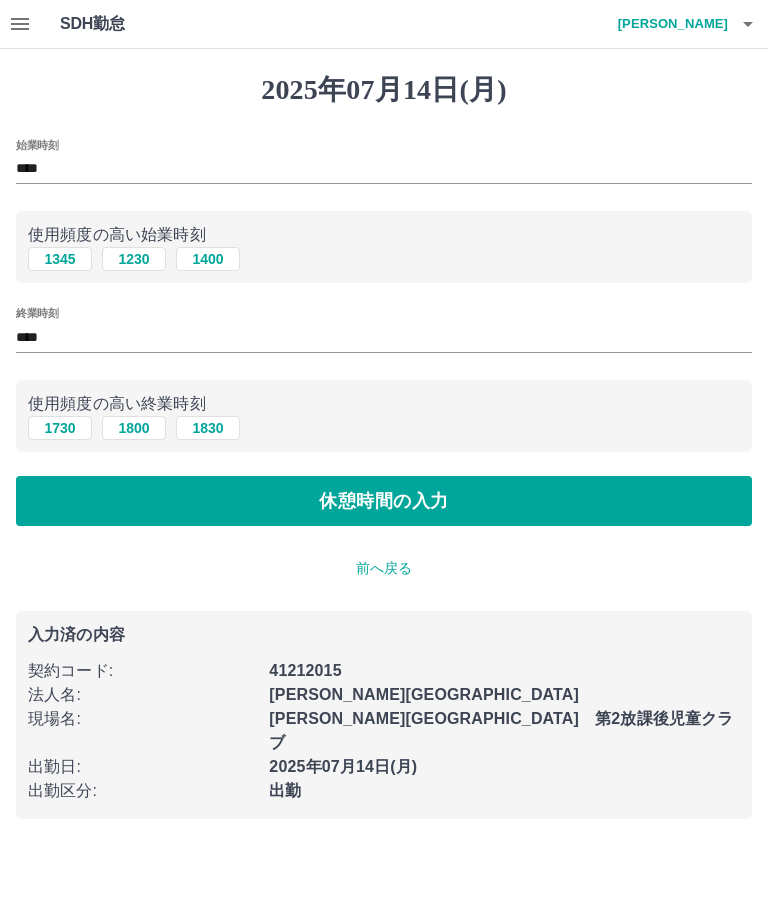 click on "休憩時間の入力" at bounding box center (384, 501) 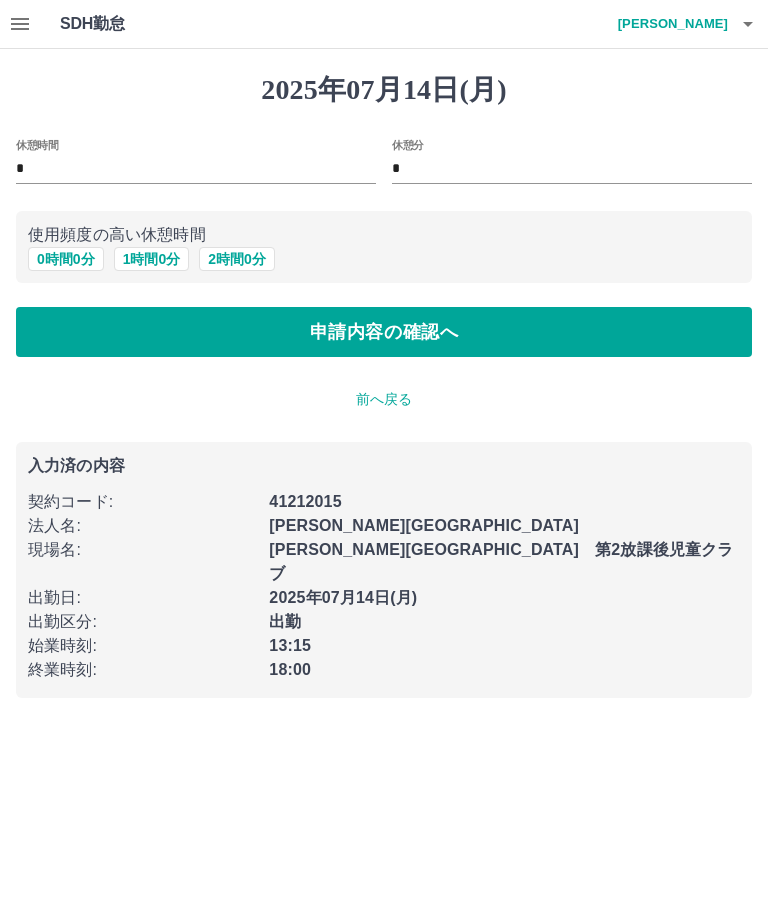 click on "申請内容の確認へ" at bounding box center (384, 332) 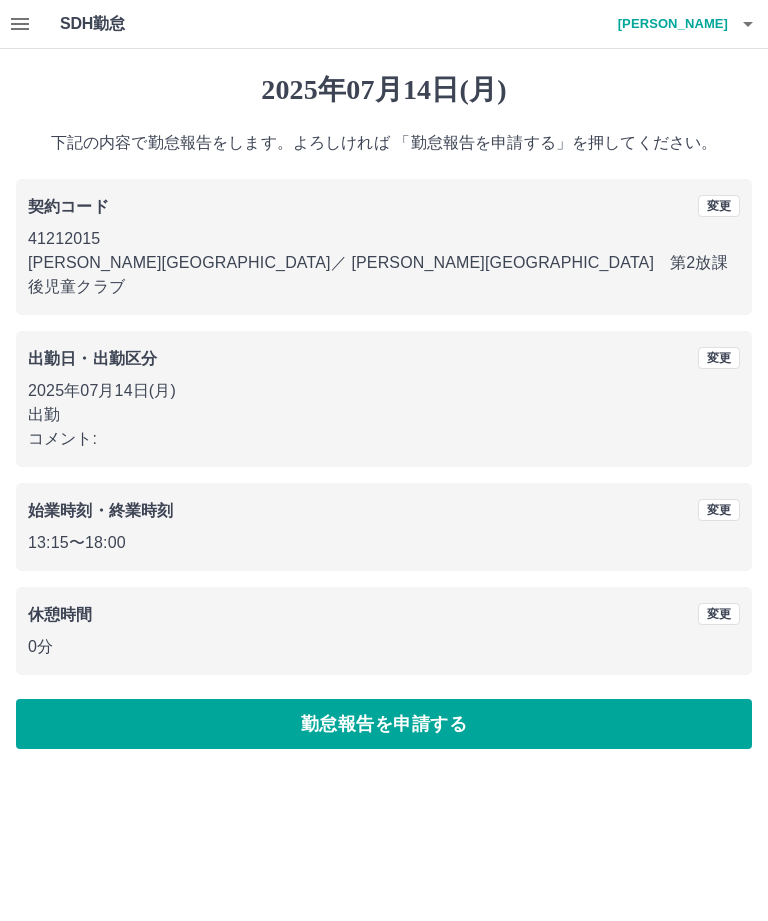 click on "勤怠報告を申請する" at bounding box center (384, 724) 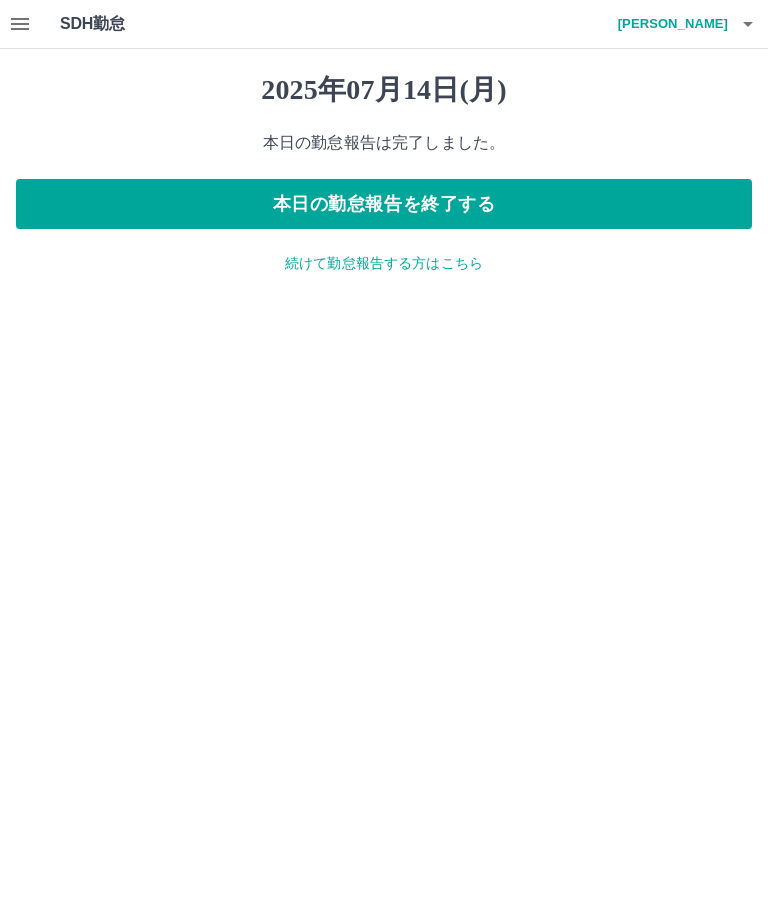click on "本日の勤怠報告を終了する" at bounding box center (384, 204) 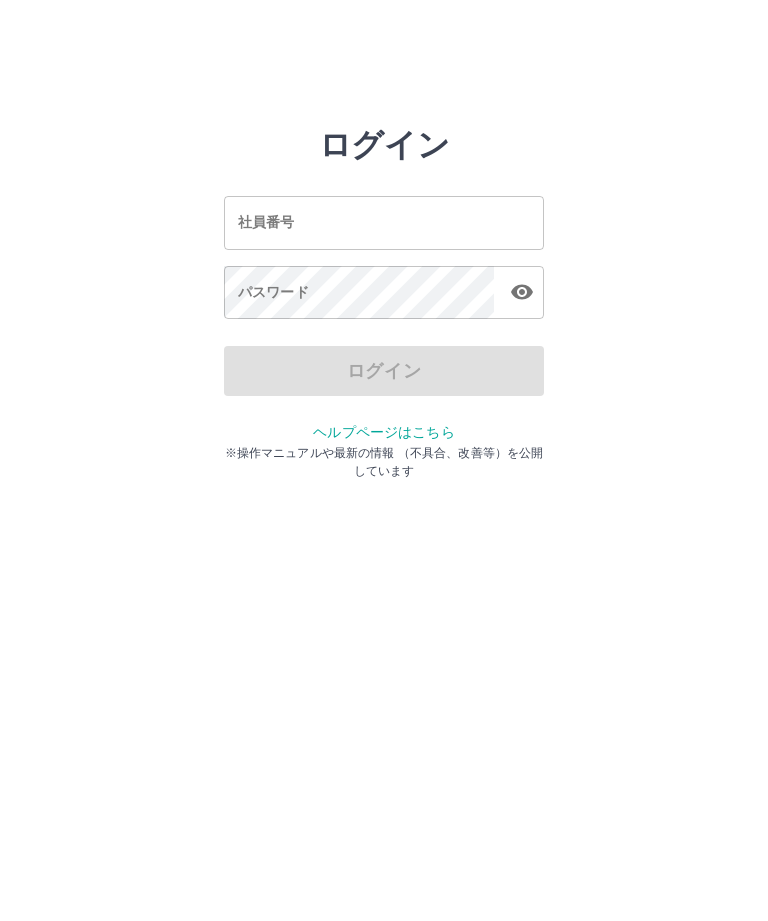 scroll, scrollTop: 0, scrollLeft: 0, axis: both 